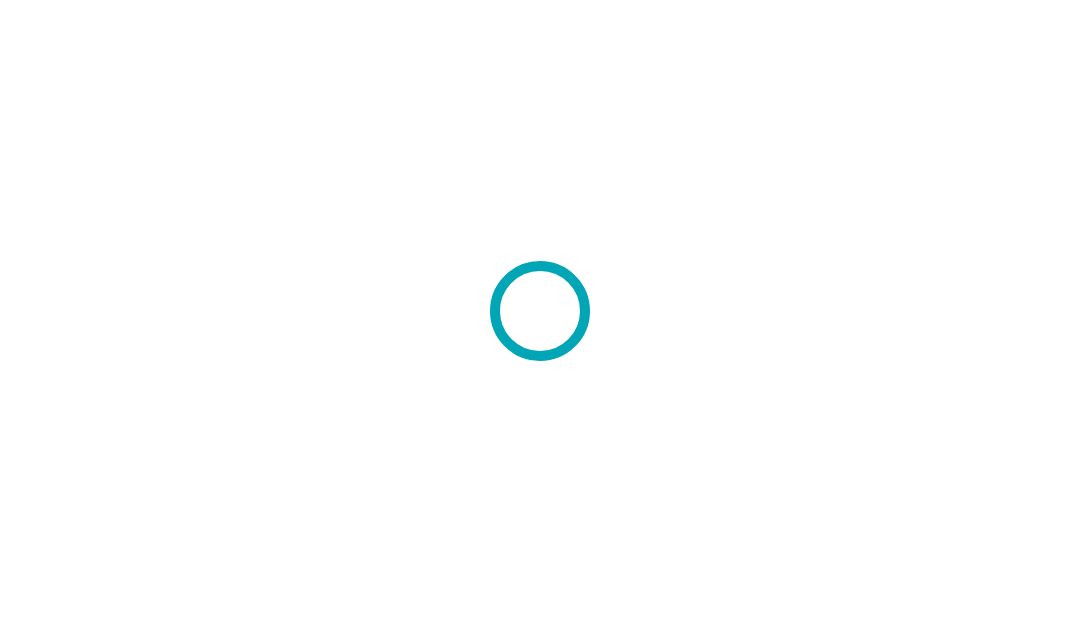 scroll, scrollTop: 0, scrollLeft: 0, axis: both 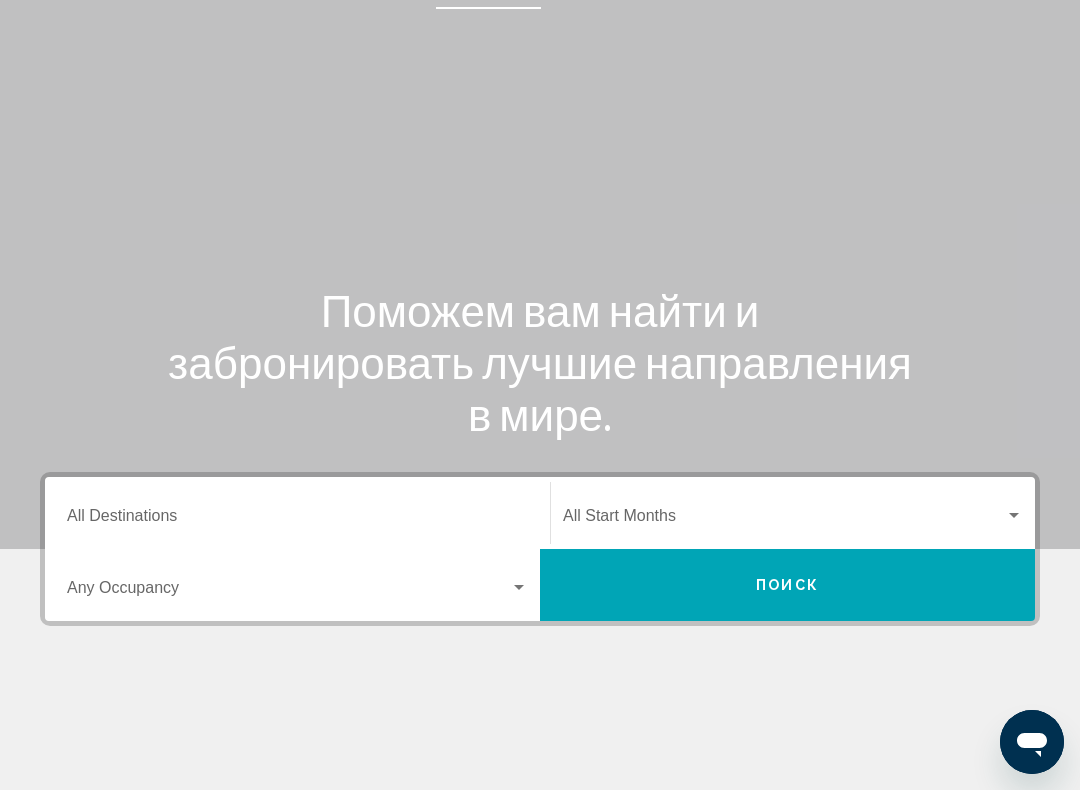click on "Destination All Destinations" at bounding box center (297, 520) 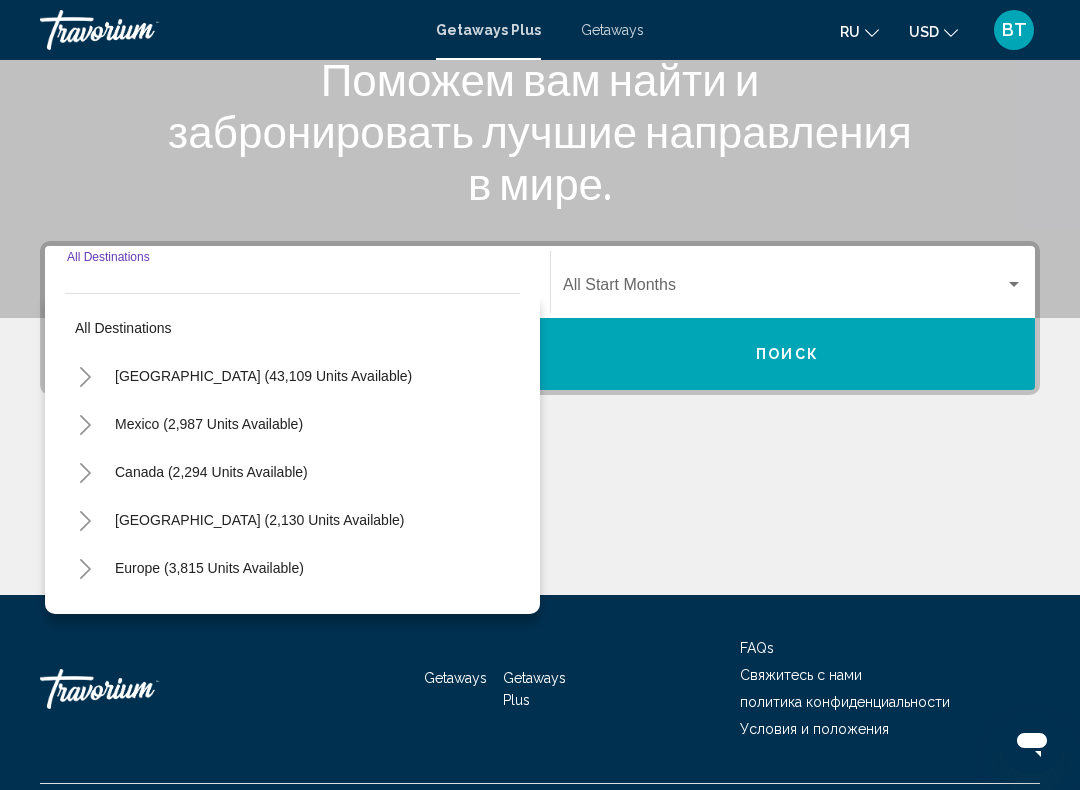 scroll, scrollTop: 332, scrollLeft: 0, axis: vertical 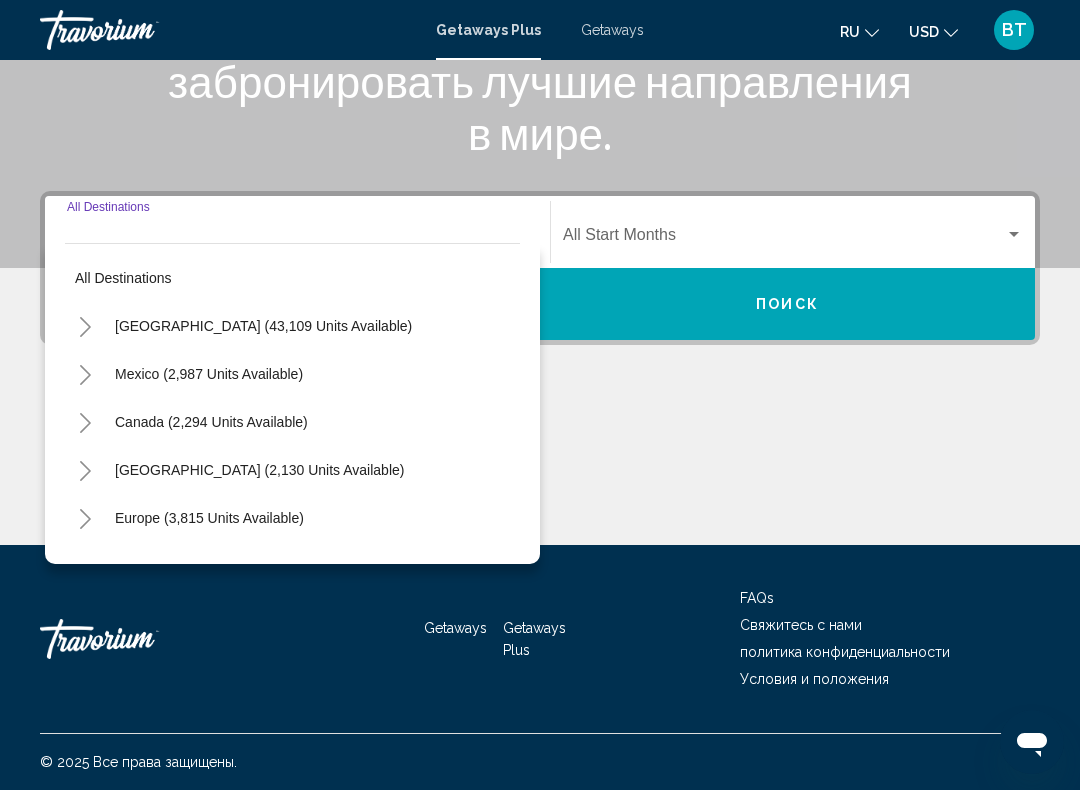 click 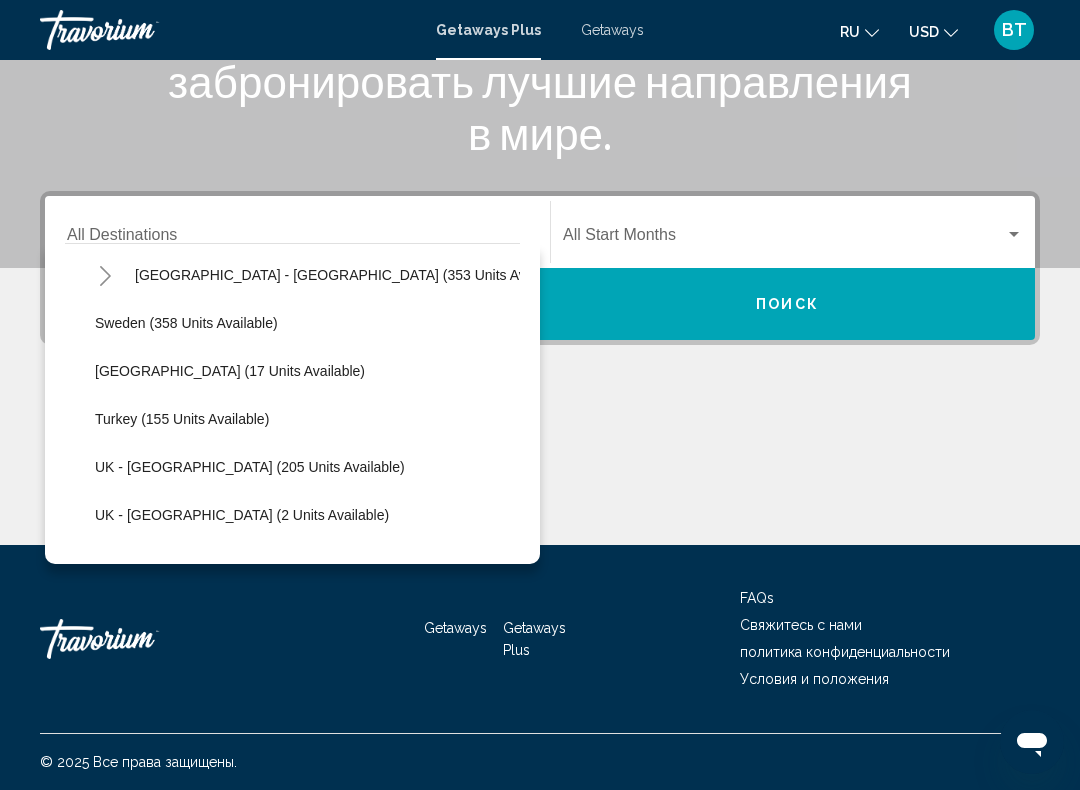 scroll, scrollTop: 769, scrollLeft: 0, axis: vertical 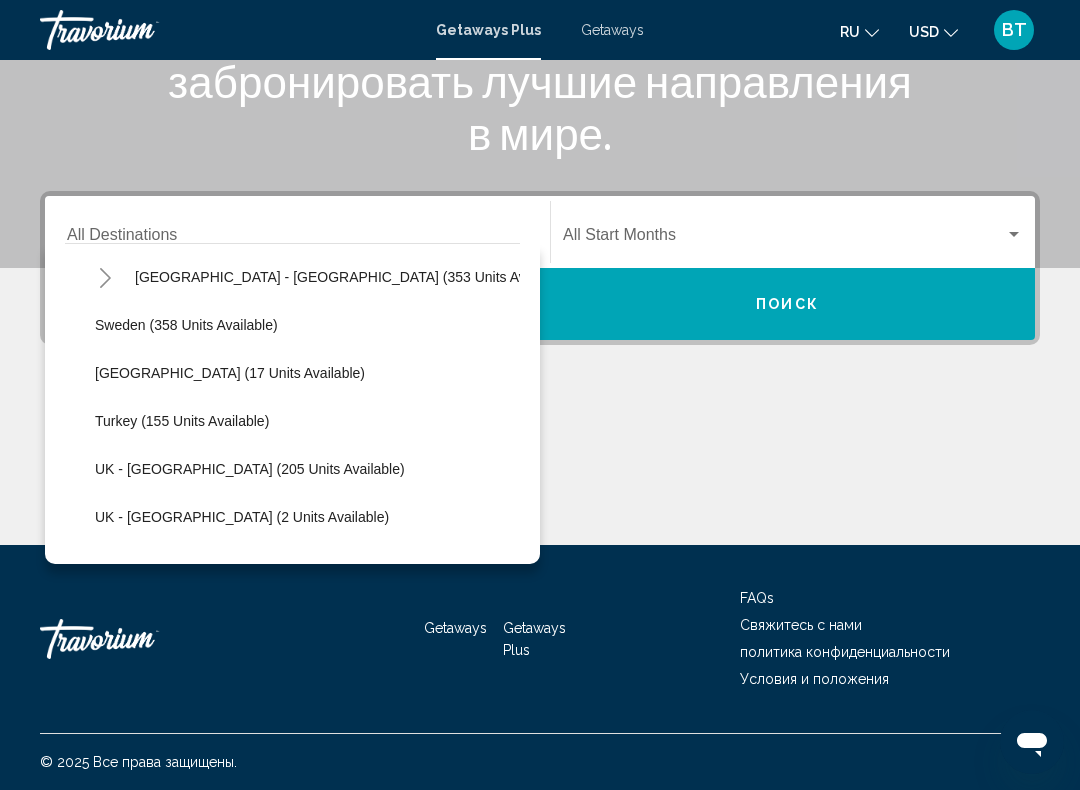 click on "Turkey (155 units available)" 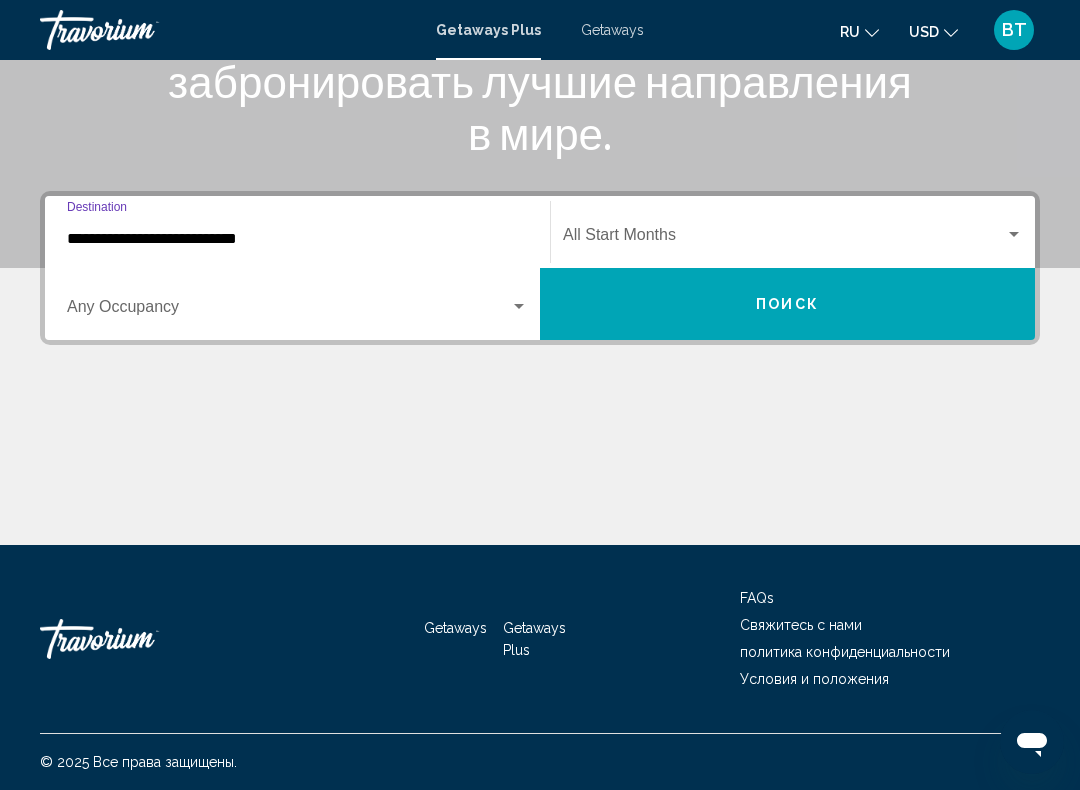 click on "Start Month All Start Months" 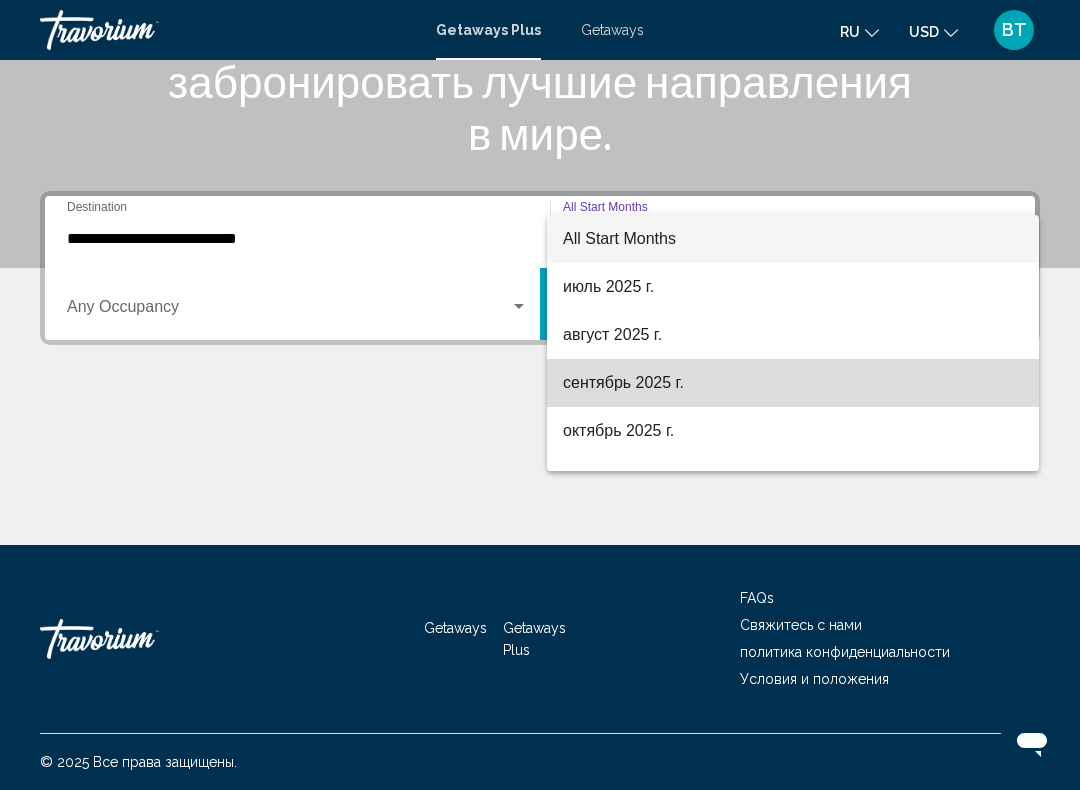 click on "сентябрь 2025 г." at bounding box center (793, 383) 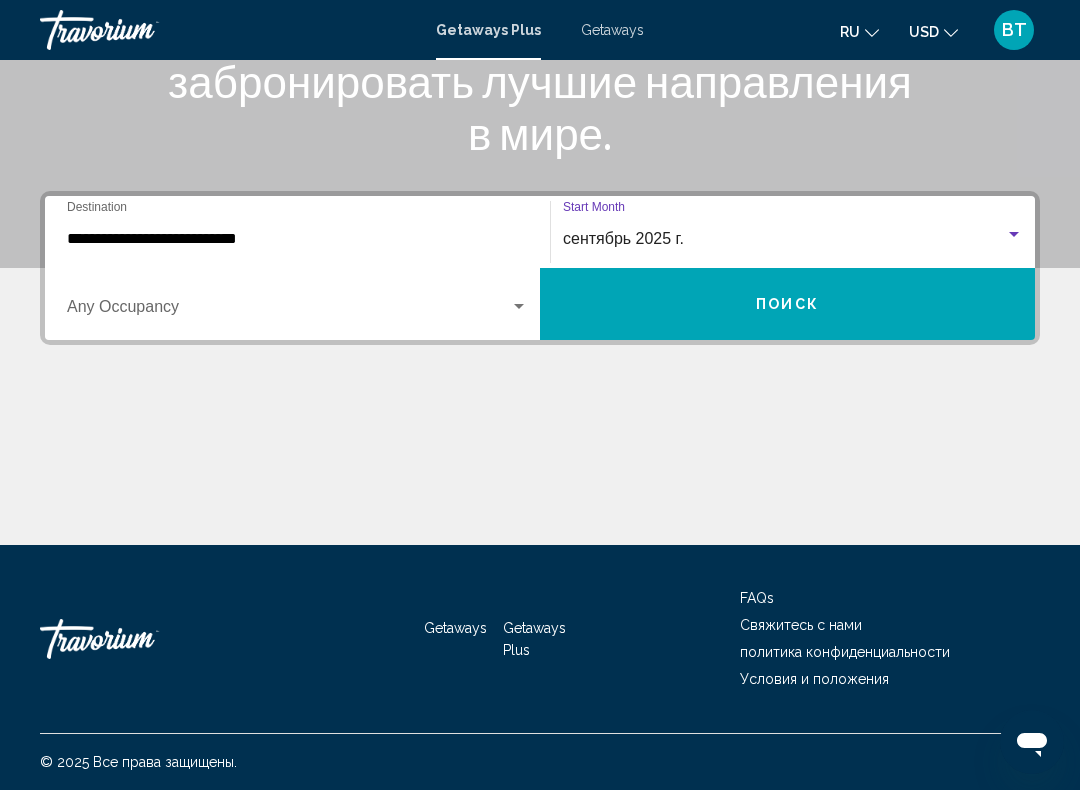 click at bounding box center [288, 311] 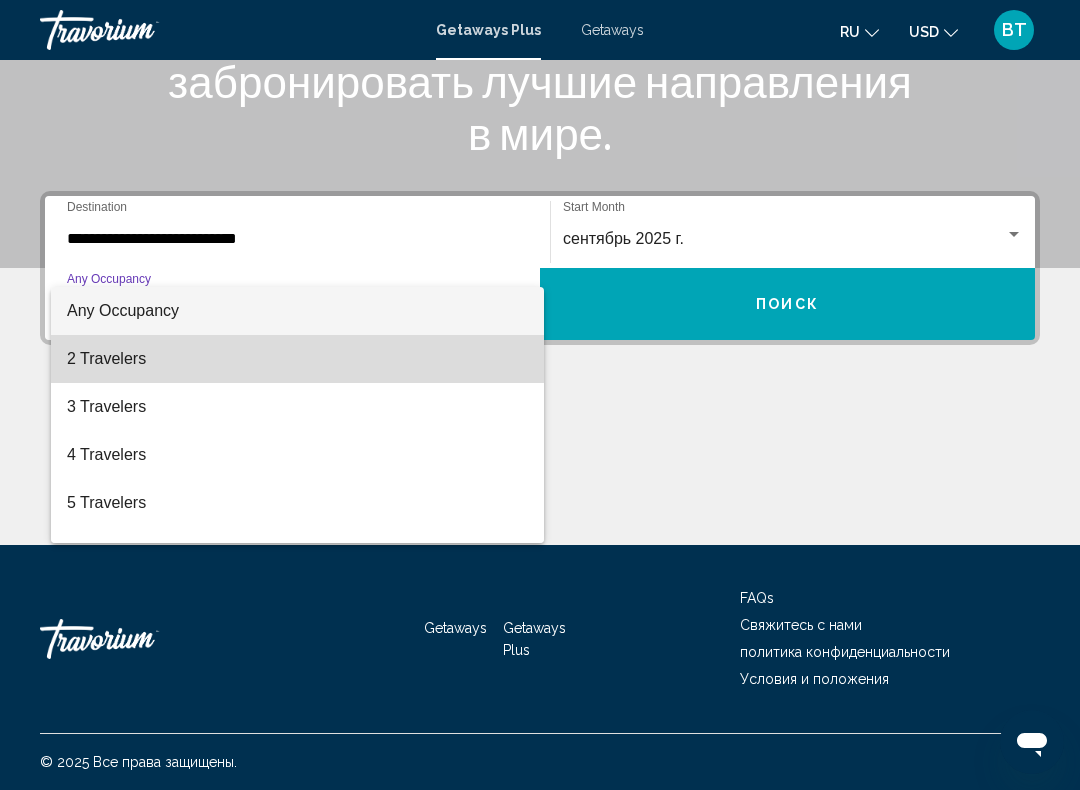 click on "2 Travelers" at bounding box center (297, 359) 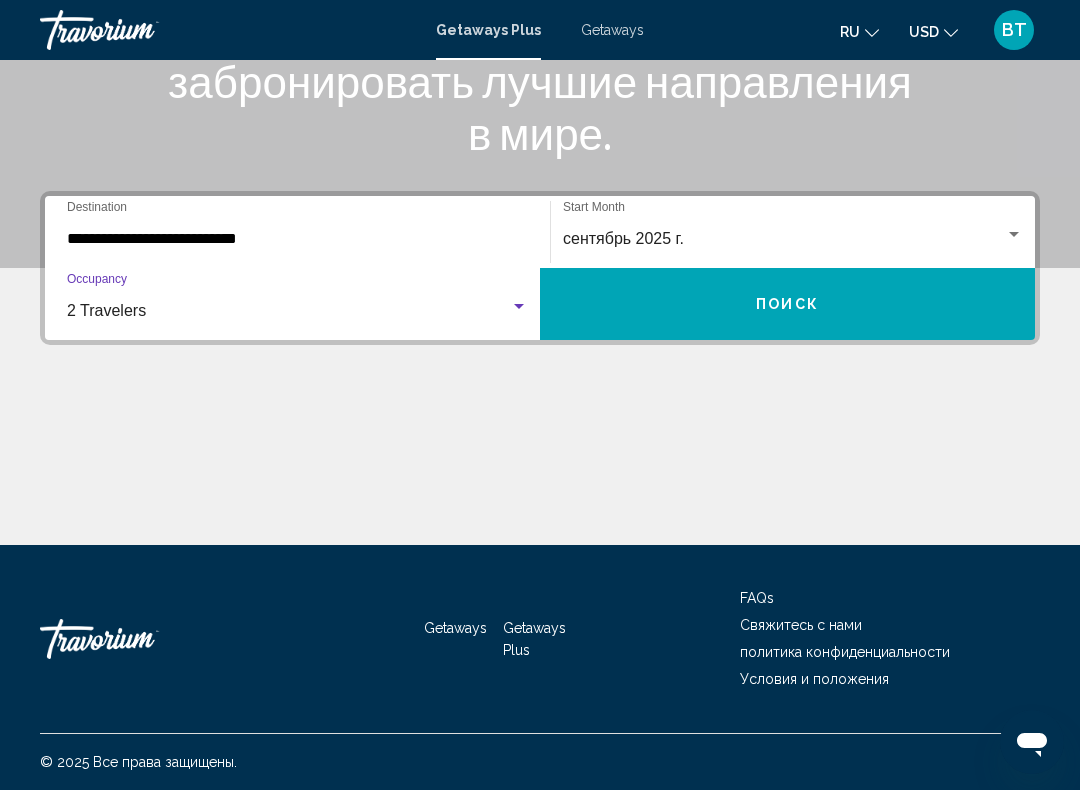 click on "Поиск" at bounding box center [787, 305] 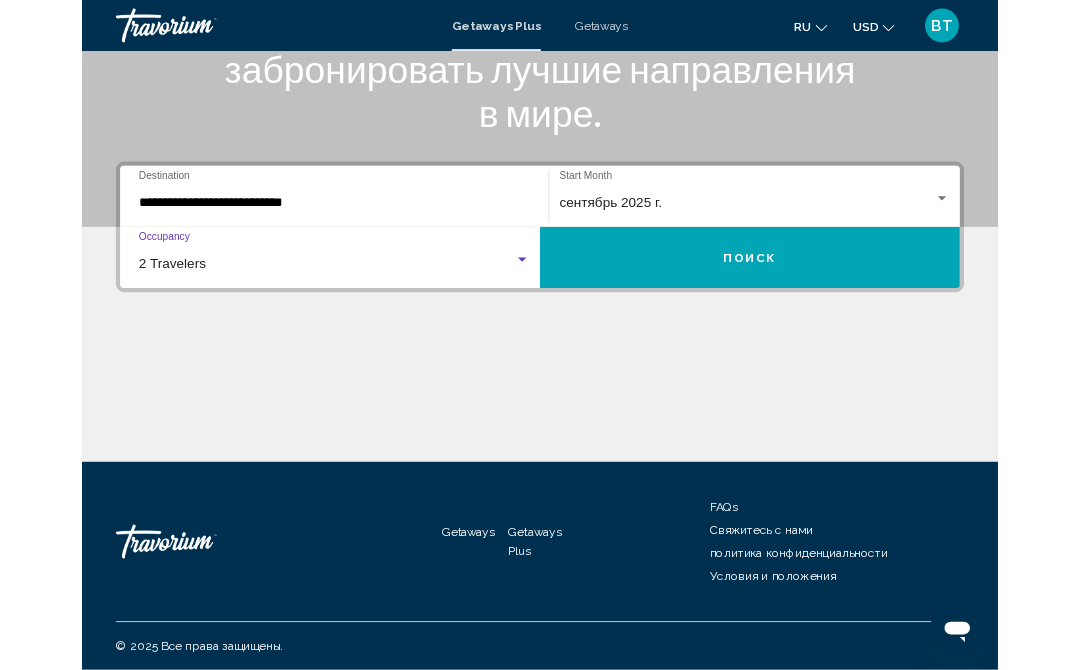 scroll, scrollTop: 0, scrollLeft: 0, axis: both 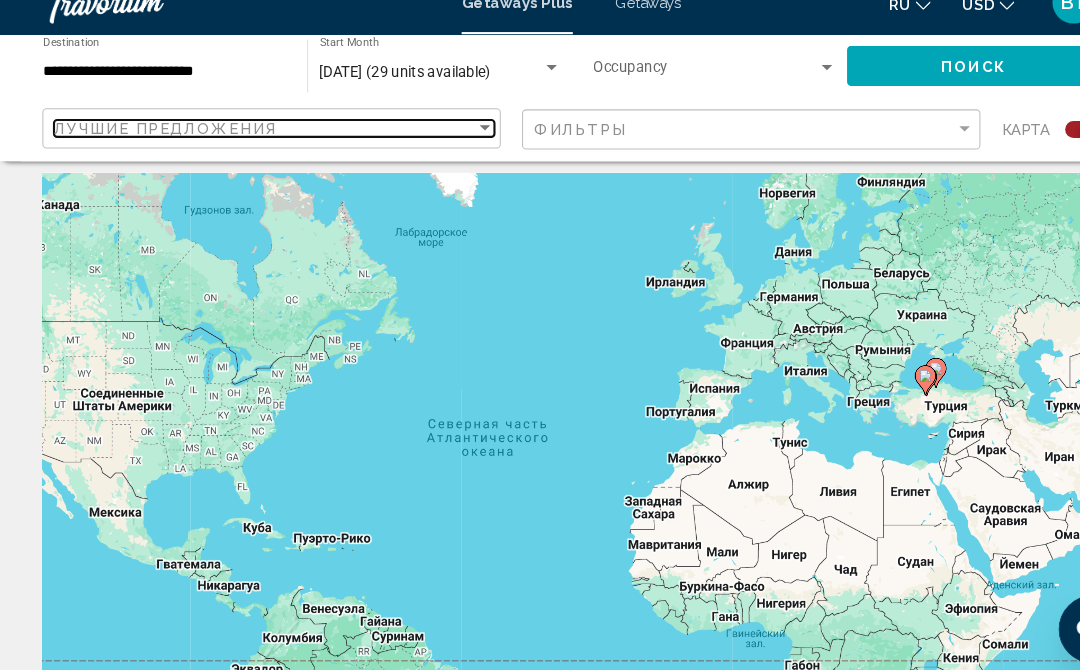 click on "Лучшие предложения" at bounding box center [250, 149] 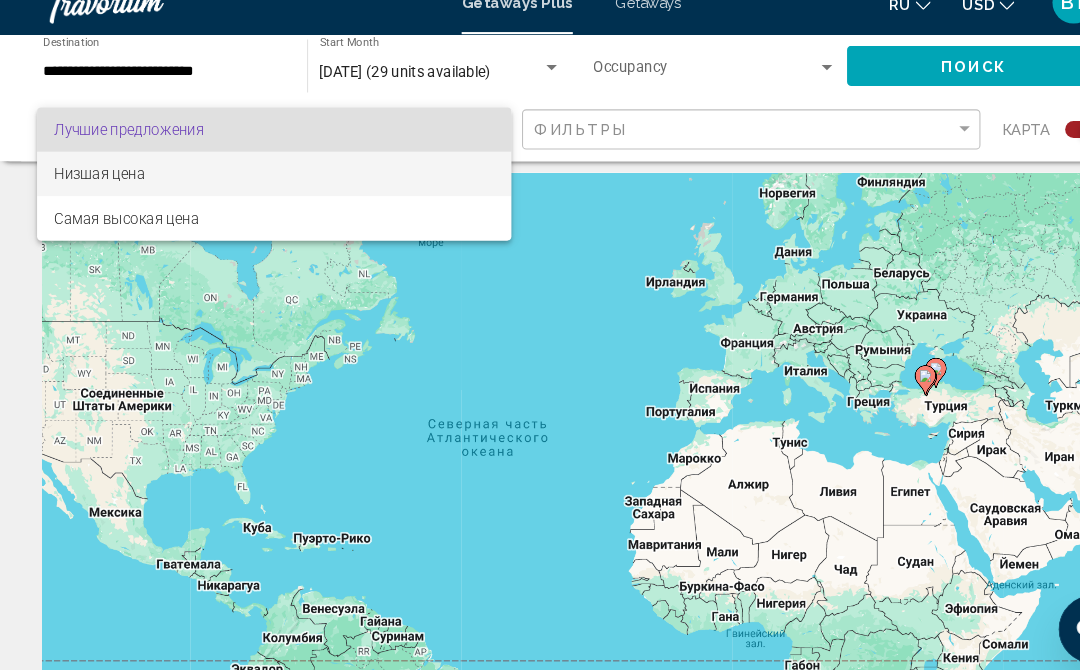 click on "Низшая цена" at bounding box center (94, 192) 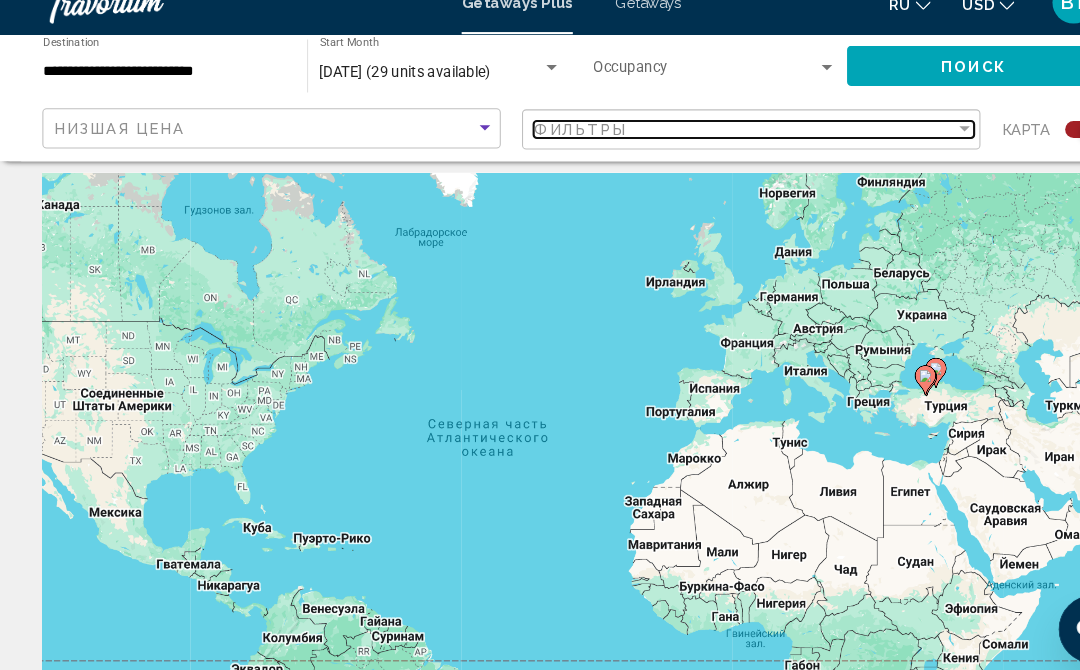 click on "Фильтры" at bounding box center (703, 150) 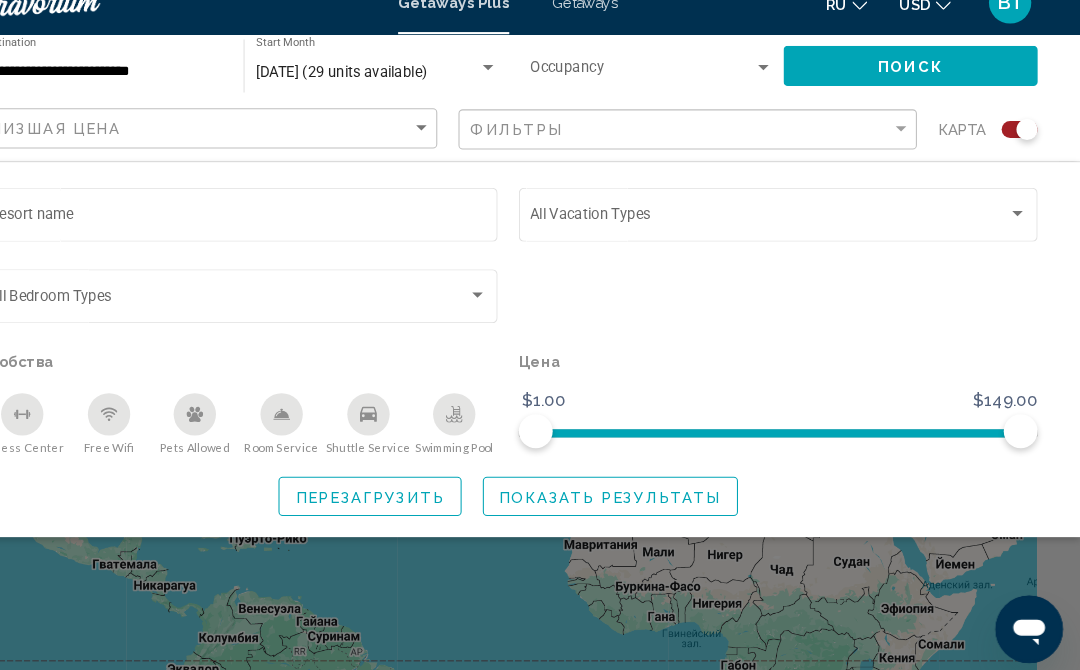 click at bounding box center (786, 234) 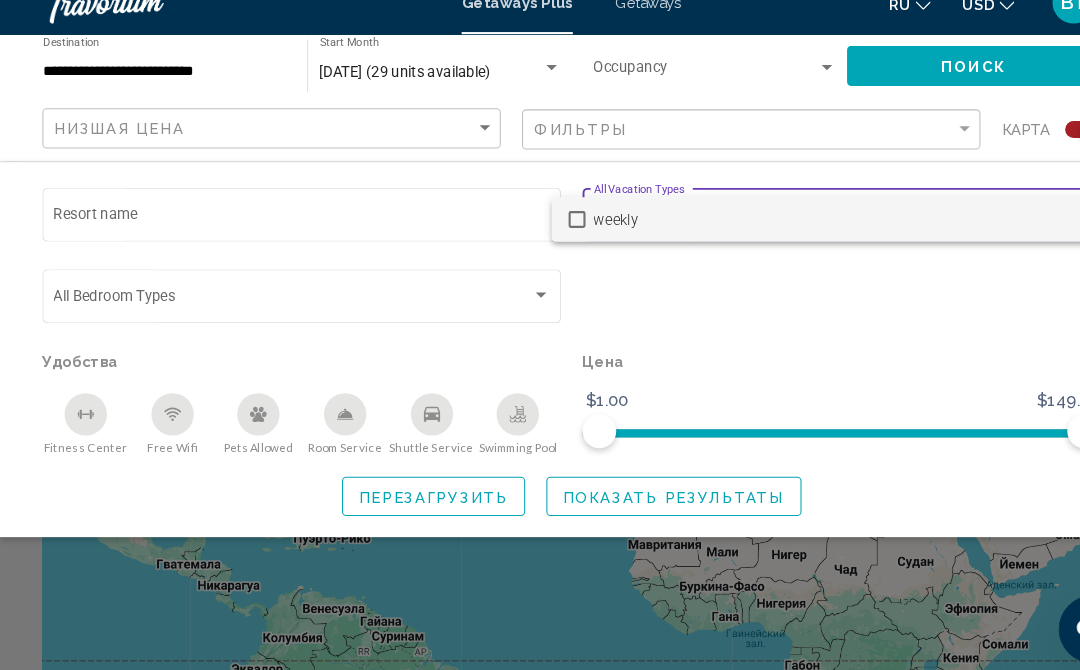 click at bounding box center (540, 335) 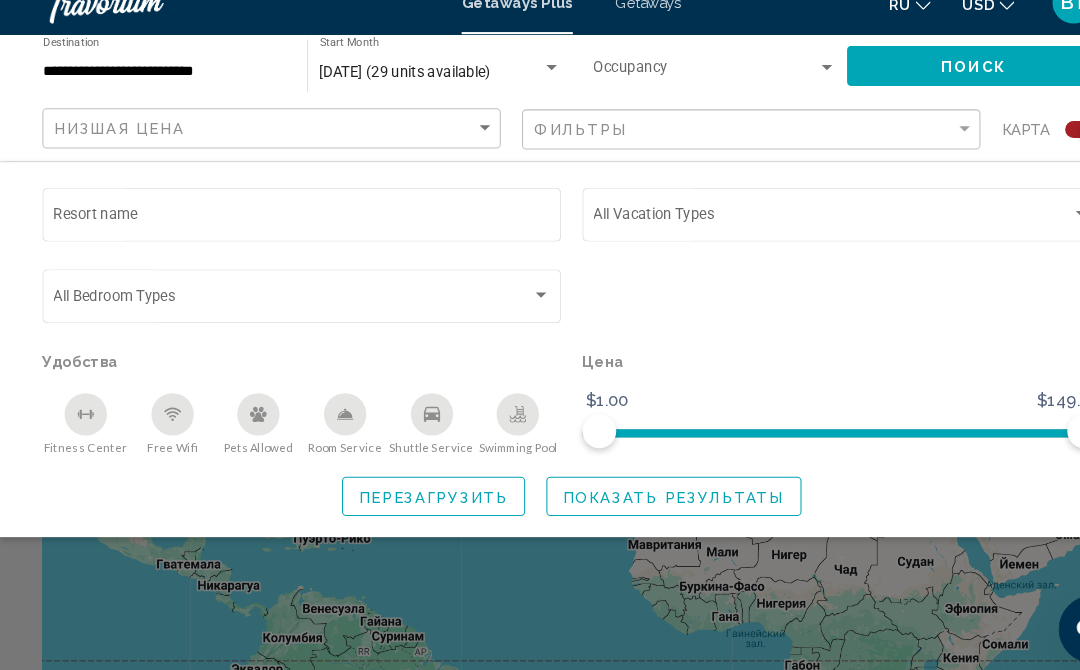 click on "Показать результаты" 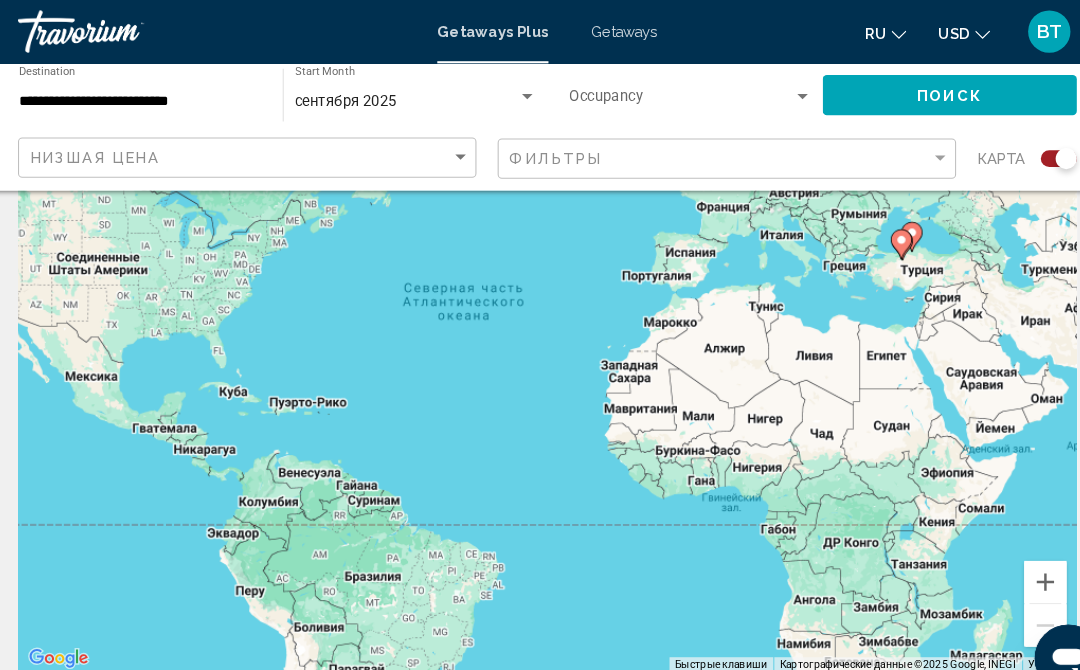 scroll, scrollTop: 0, scrollLeft: 0, axis: both 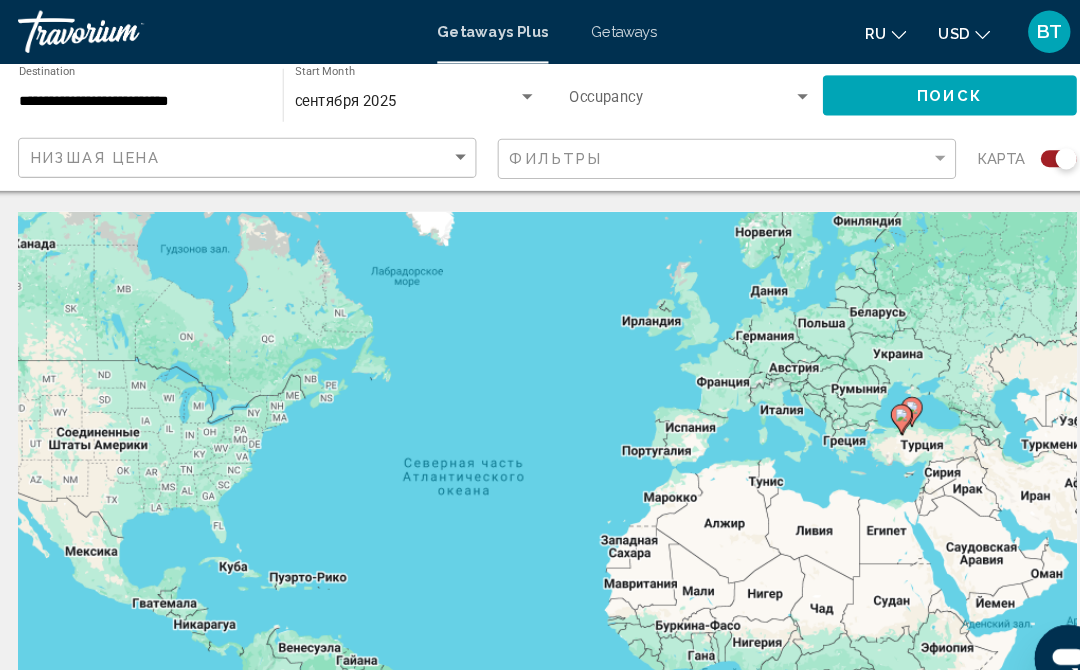 click at bounding box center (666, 96) 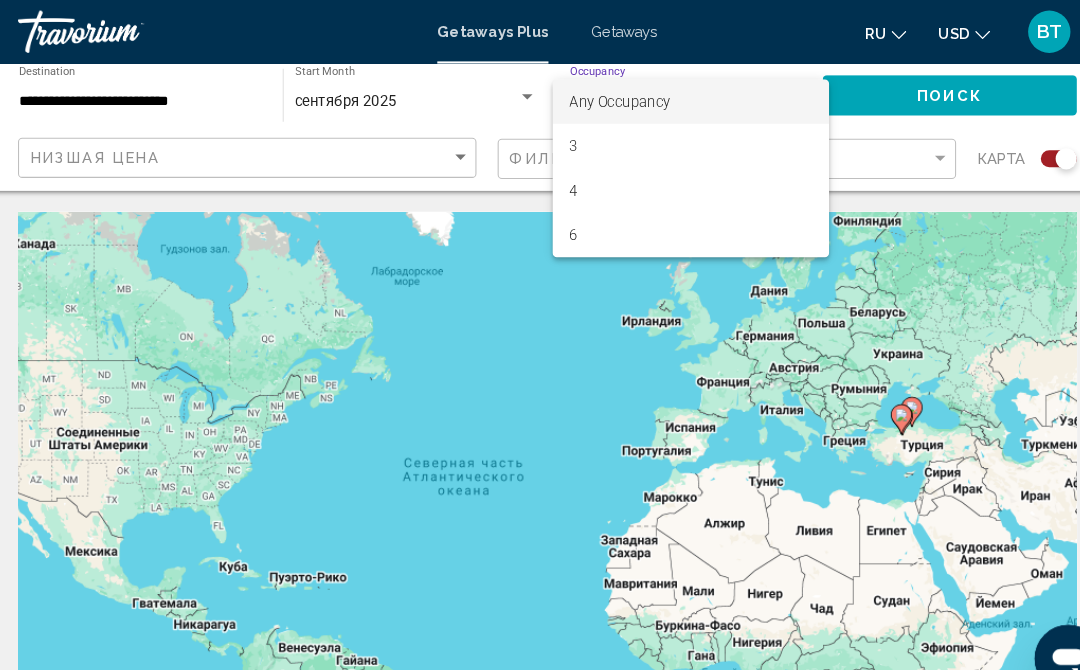click on "Any Occupancy" at bounding box center (675, 96) 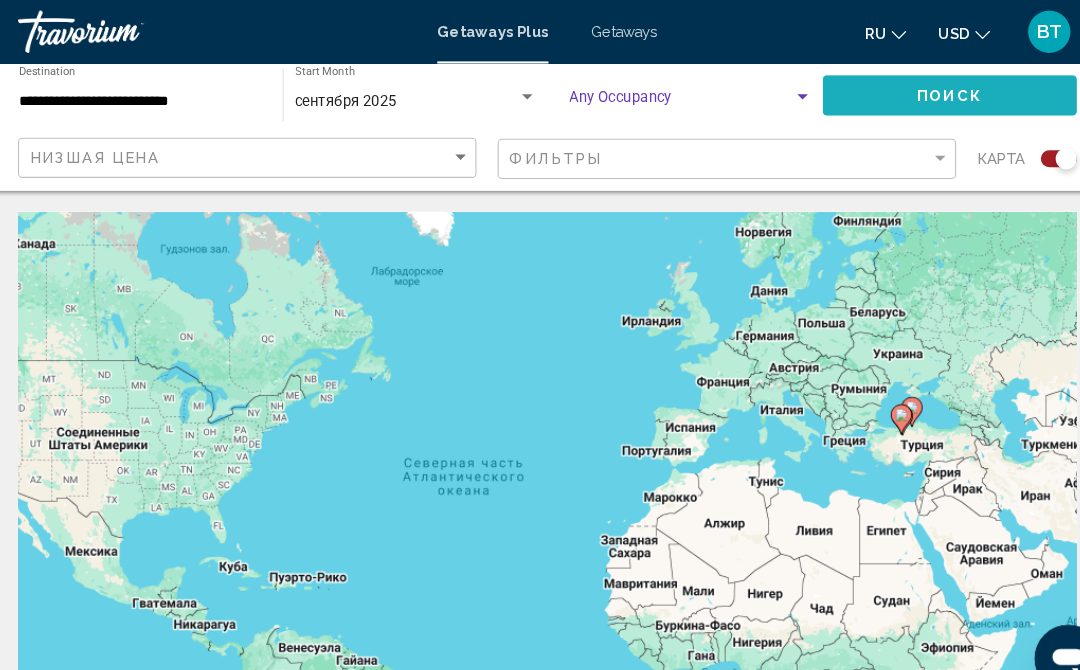 click on "Поиск" 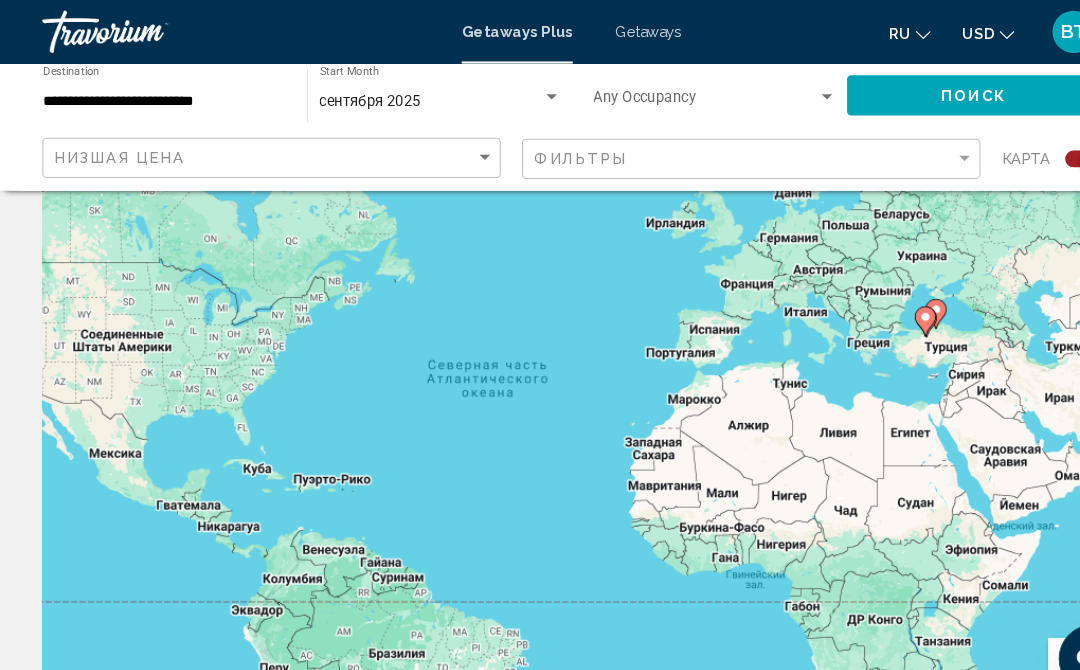 scroll, scrollTop: 0, scrollLeft: 0, axis: both 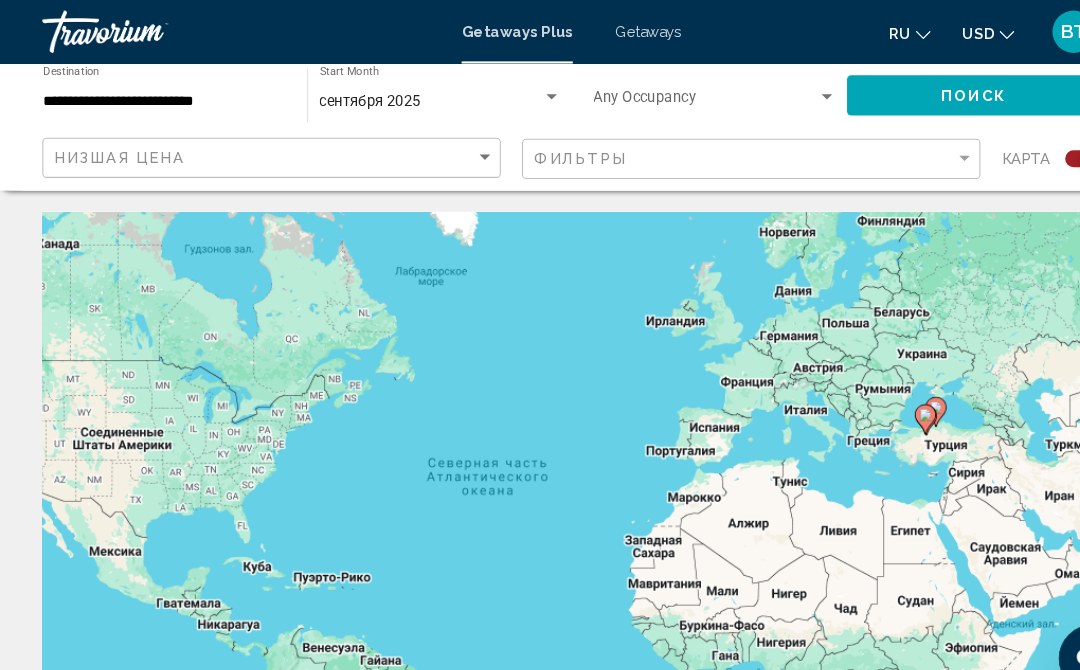 click on "**********" at bounding box center (155, 96) 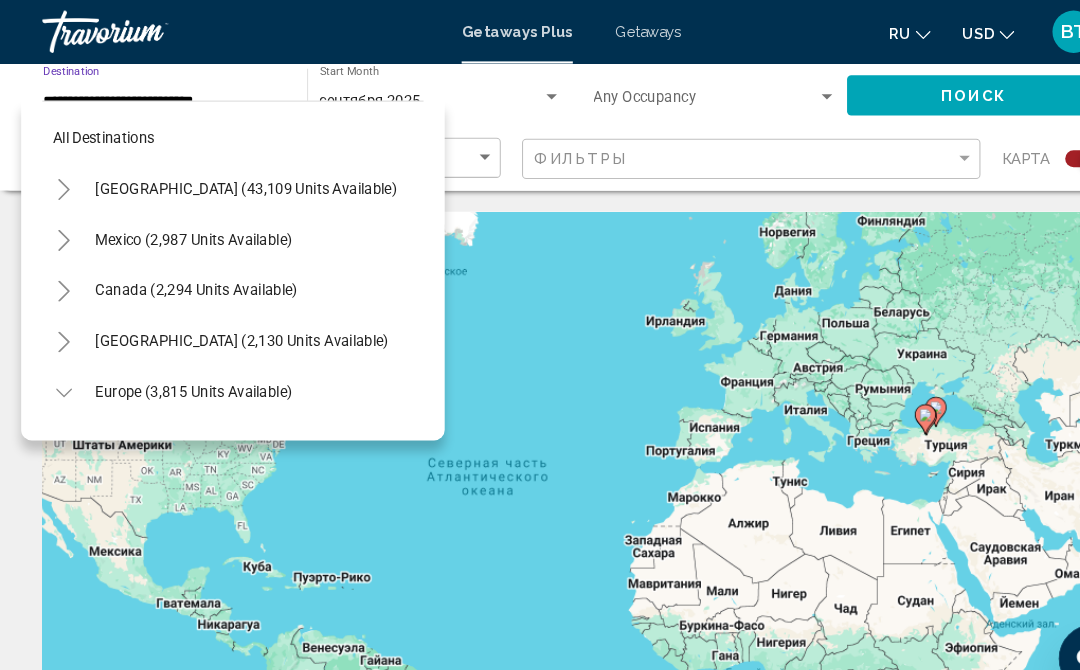 scroll, scrollTop: 791, scrollLeft: 0, axis: vertical 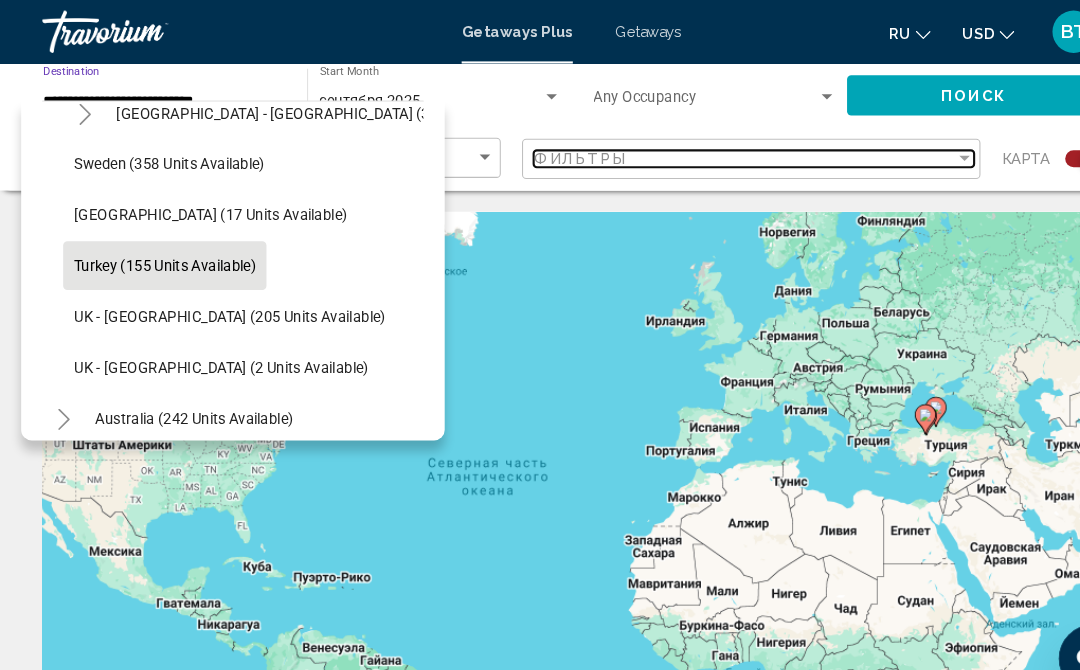 click on "Фильтры" at bounding box center [703, 150] 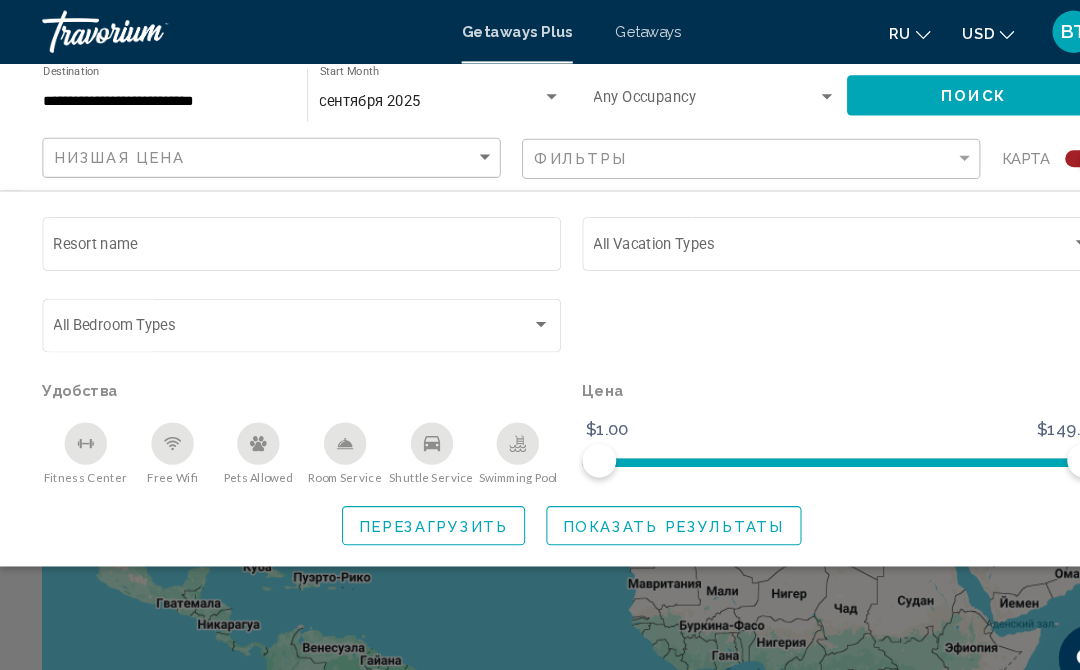 click on "Показать результаты" 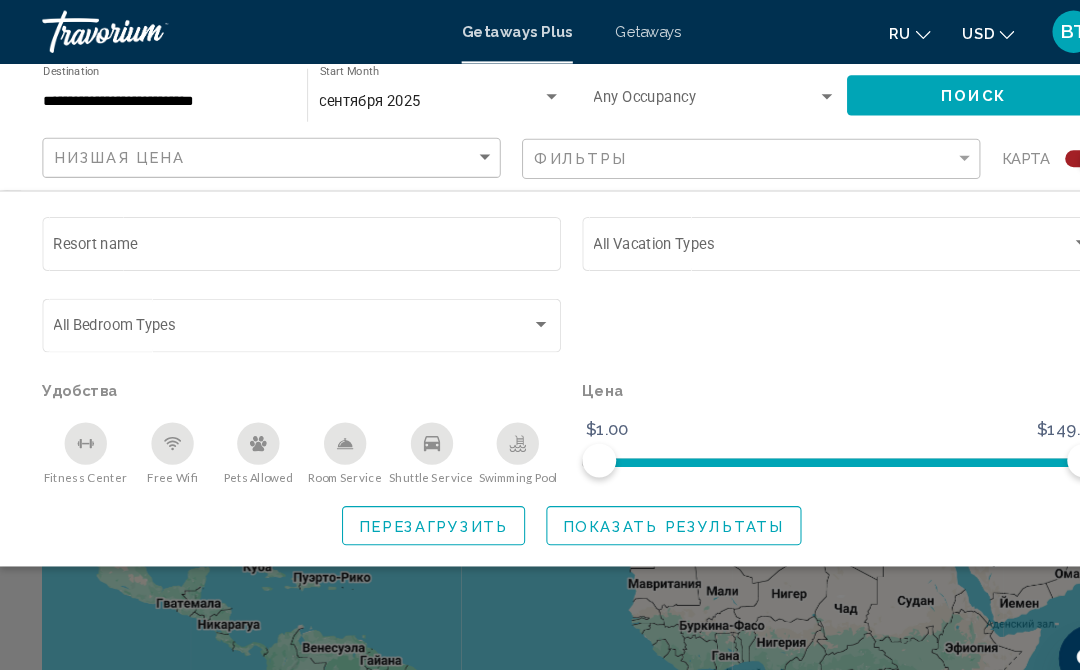 click on "Getaways" at bounding box center (612, 30) 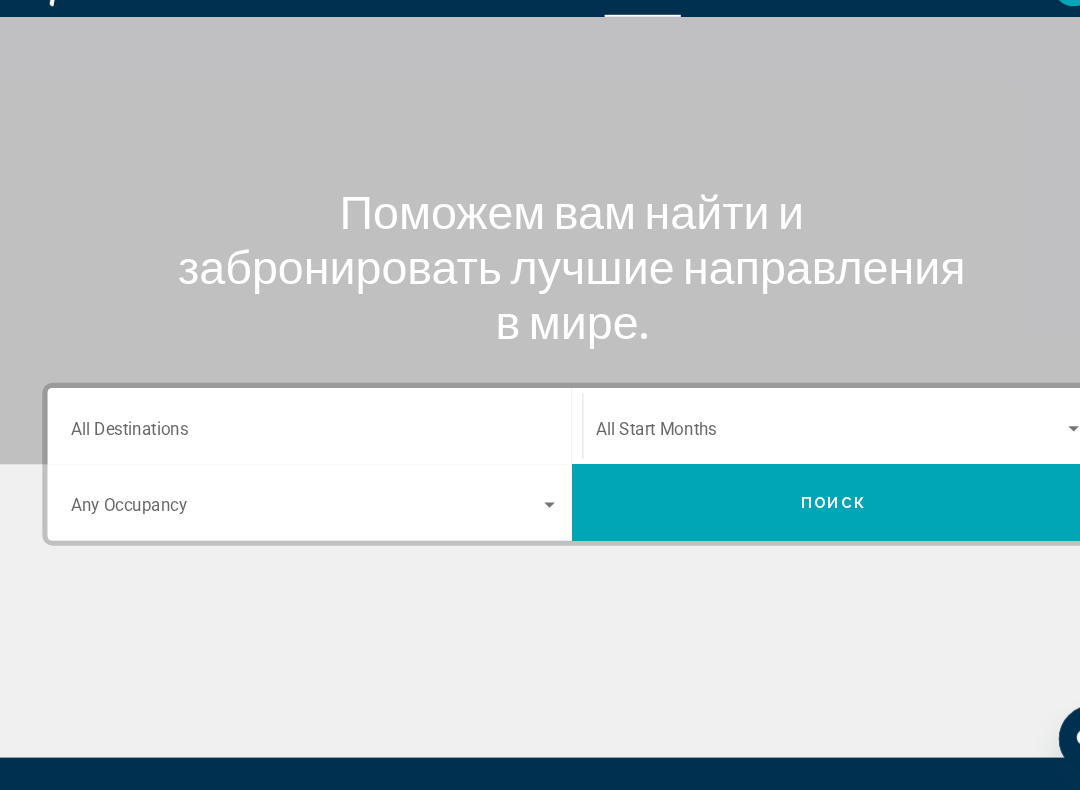 scroll, scrollTop: 147, scrollLeft: 0, axis: vertical 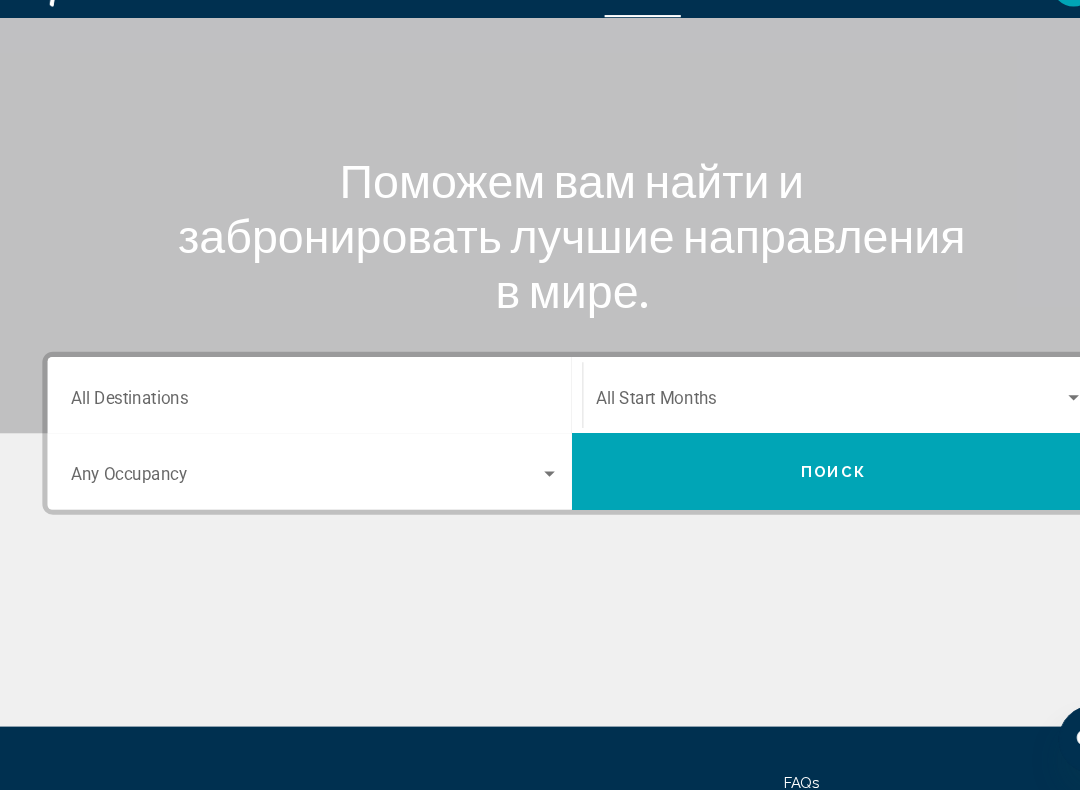 click on "Destination All Destinations" at bounding box center [297, 417] 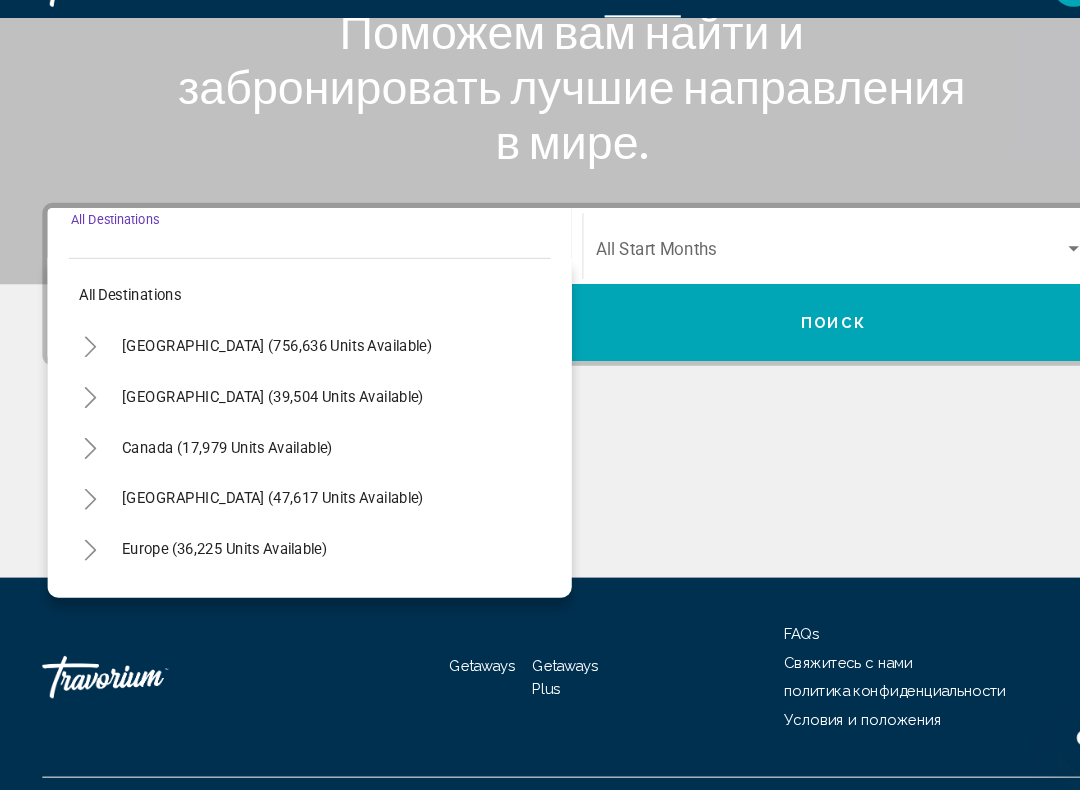 scroll, scrollTop: 332, scrollLeft: 0, axis: vertical 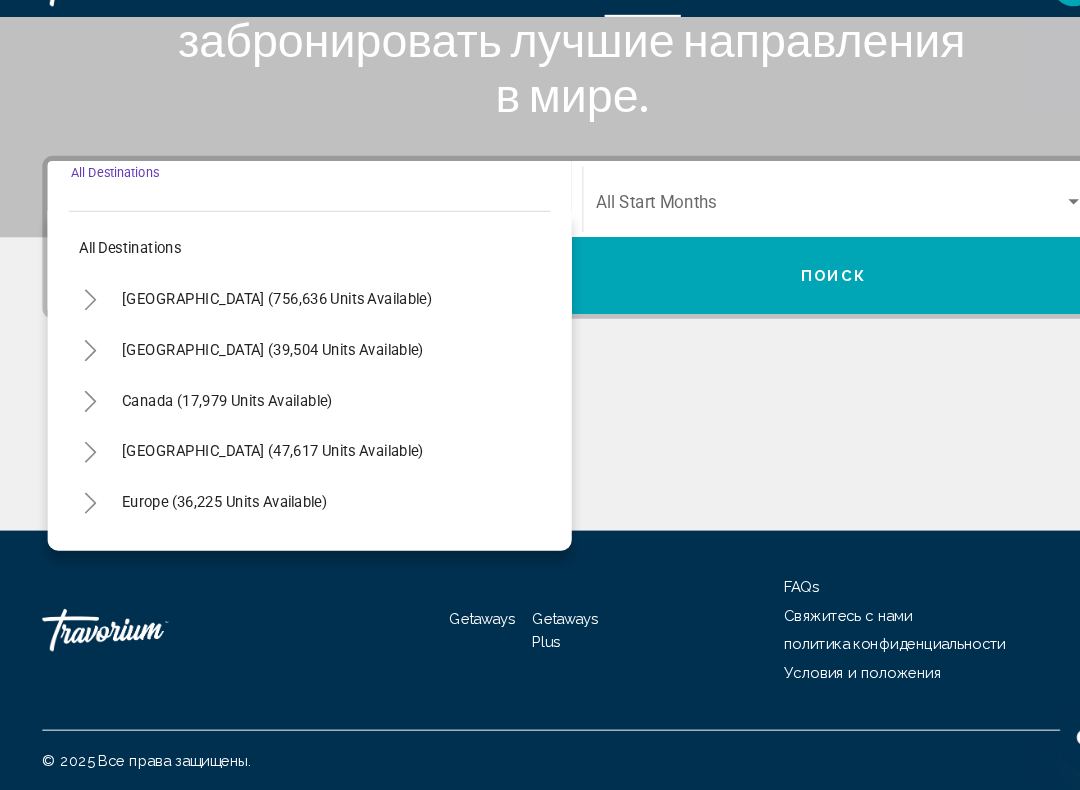 click 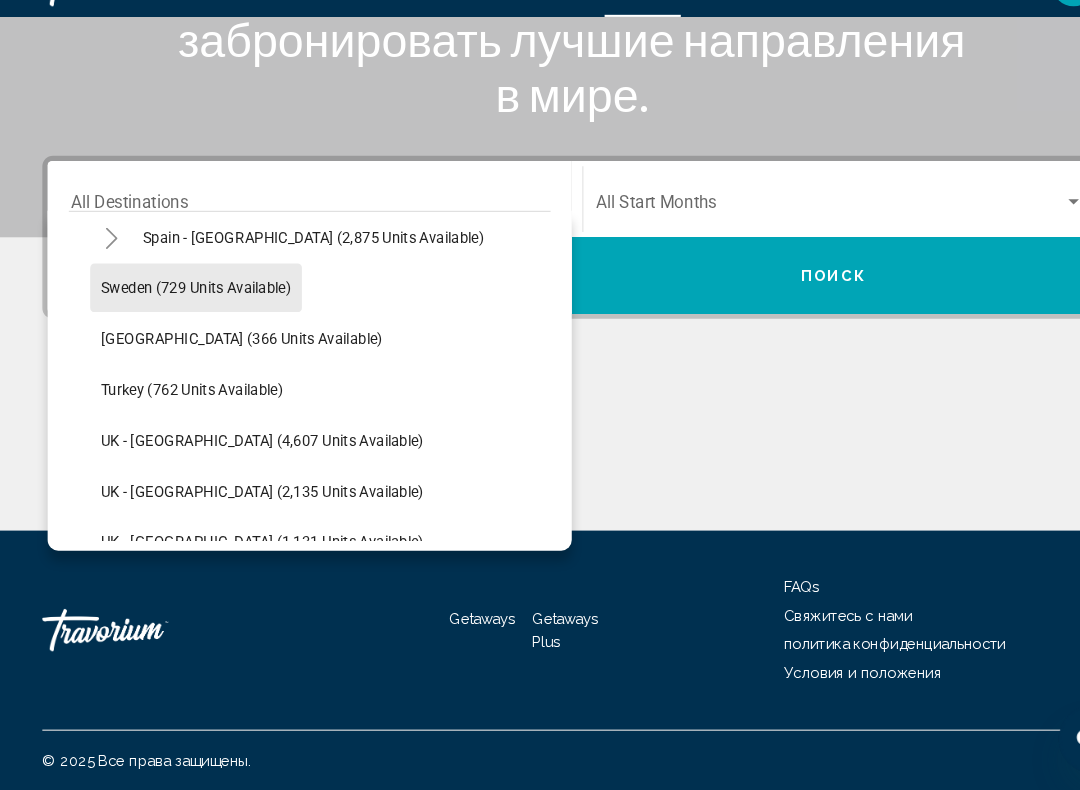 scroll, scrollTop: 1128, scrollLeft: 0, axis: vertical 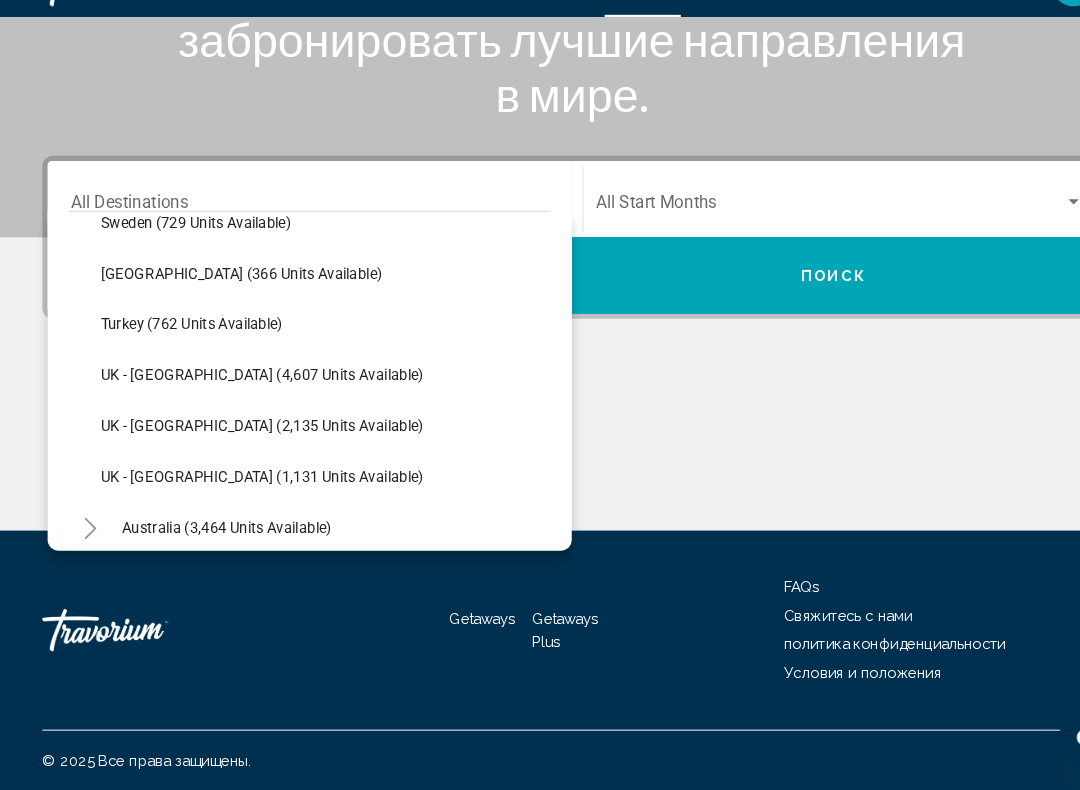 click on "Turkey (762 units available)" 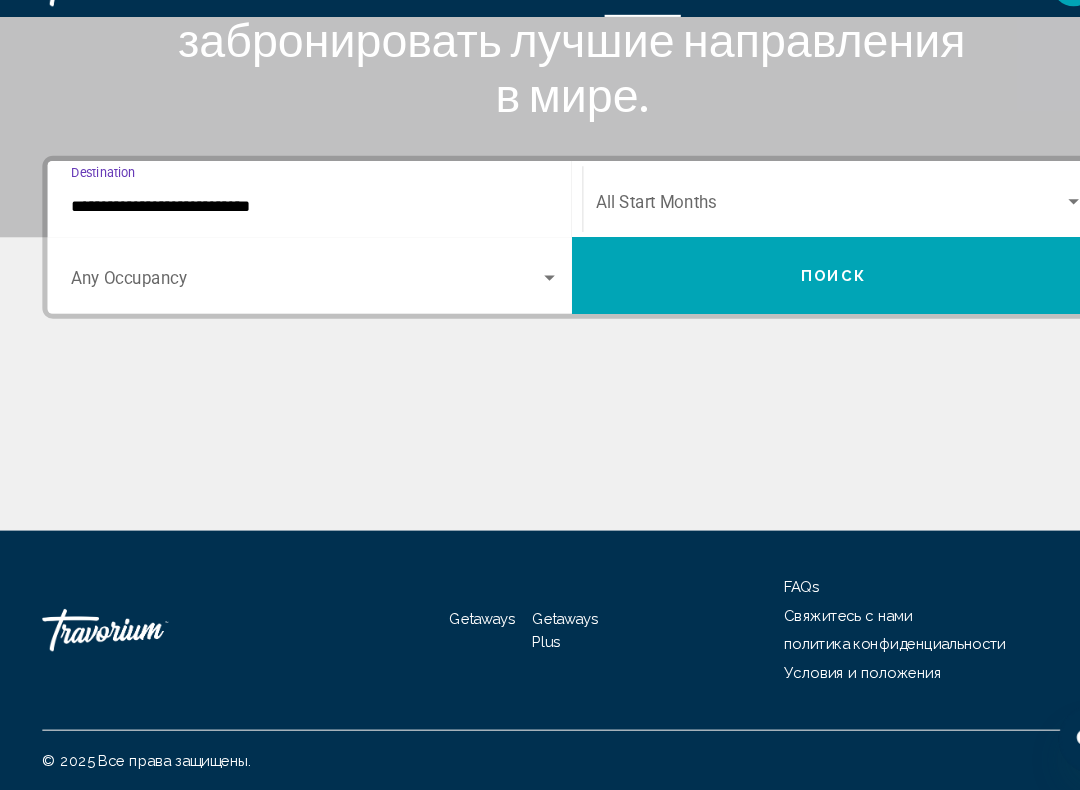 click at bounding box center (784, 239) 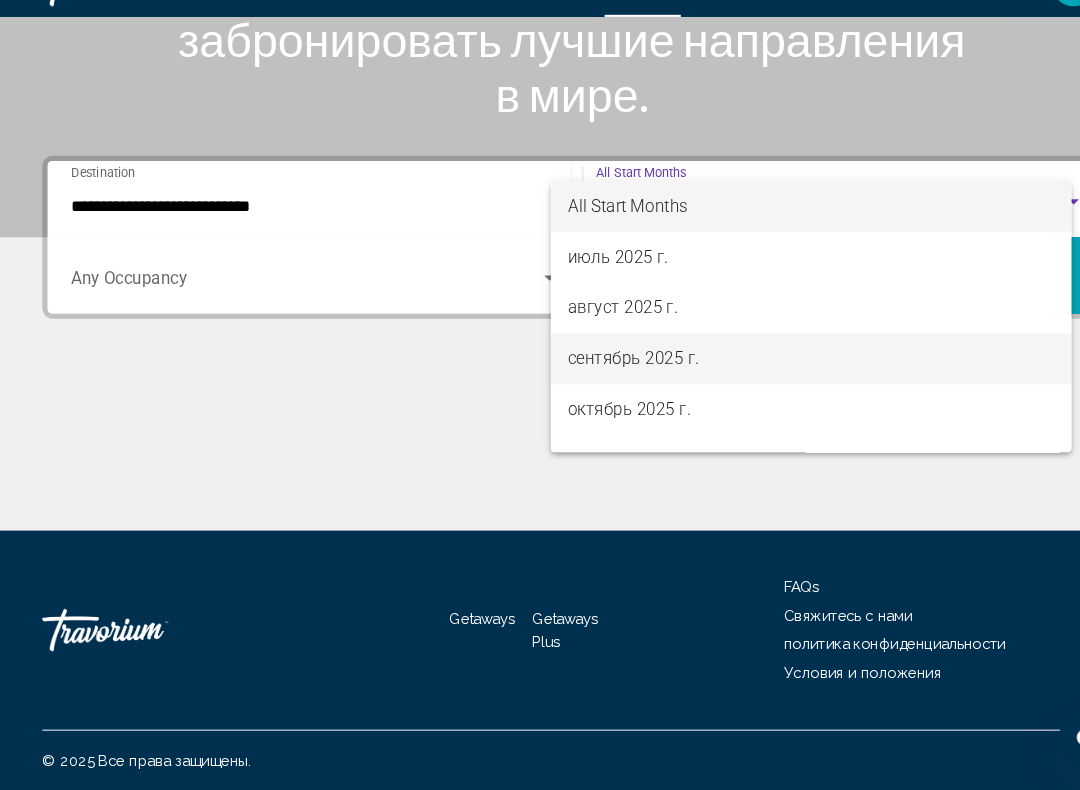 click on "сентябрь 2025 г." at bounding box center (766, 383) 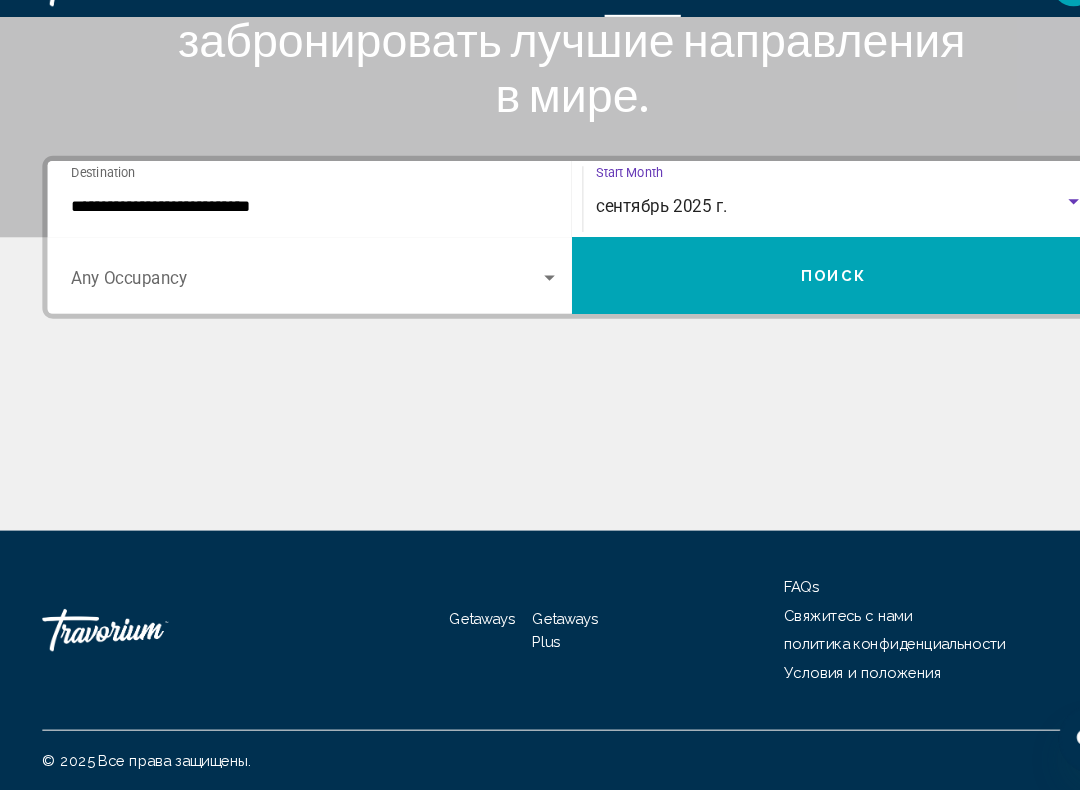 click at bounding box center (519, 306) 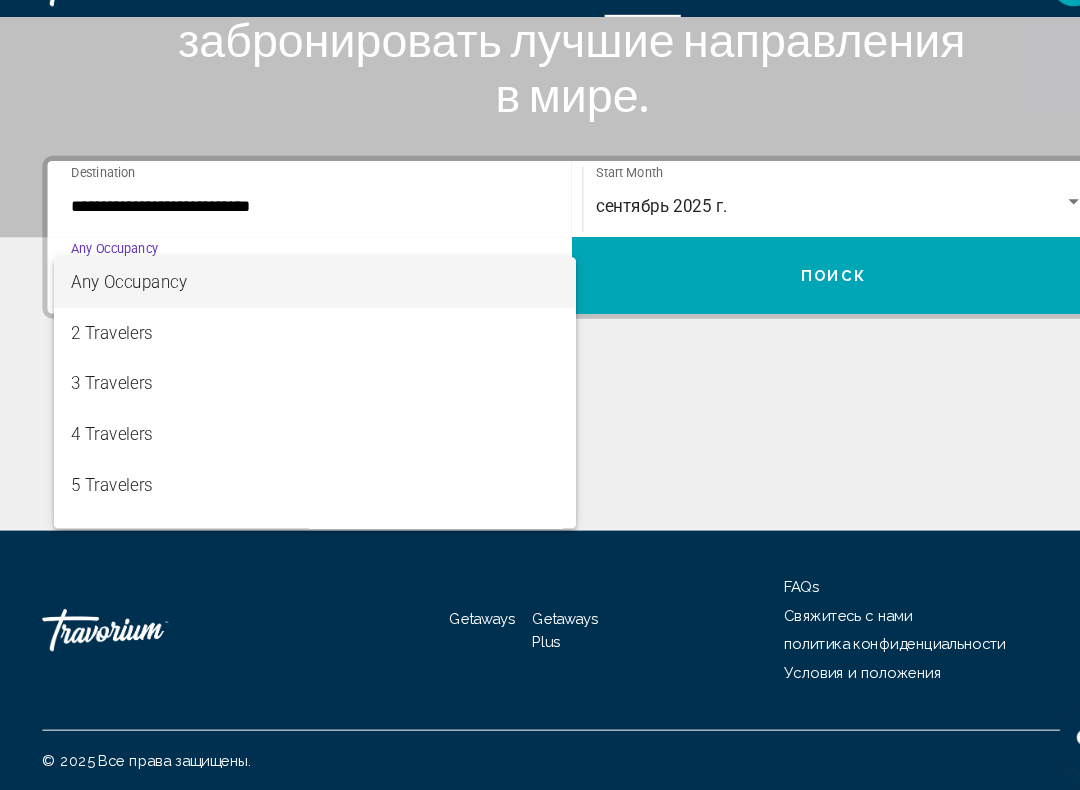 click at bounding box center [540, 395] 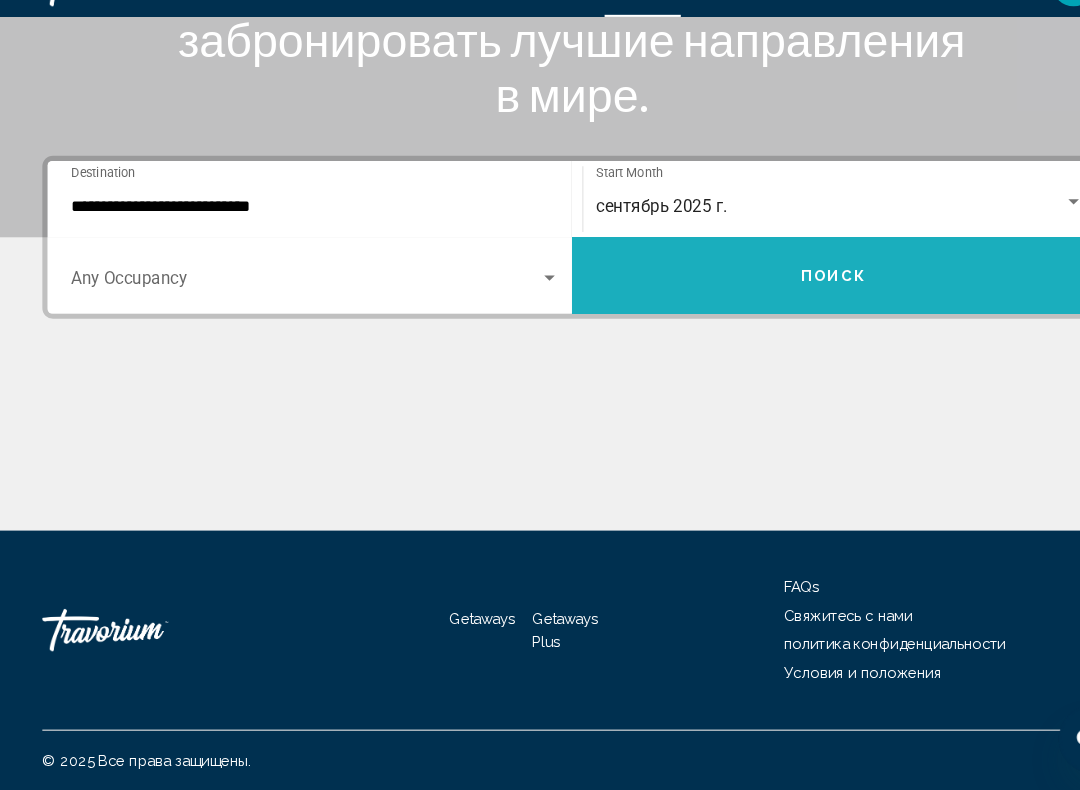 click on "Поиск" at bounding box center (787, 305) 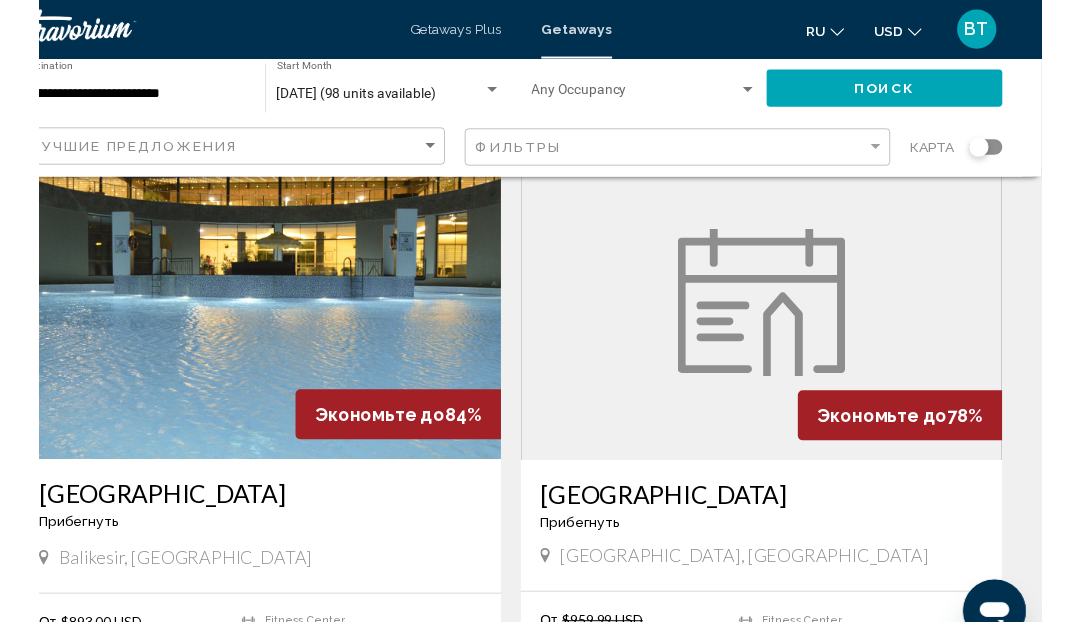 scroll, scrollTop: 1399, scrollLeft: 0, axis: vertical 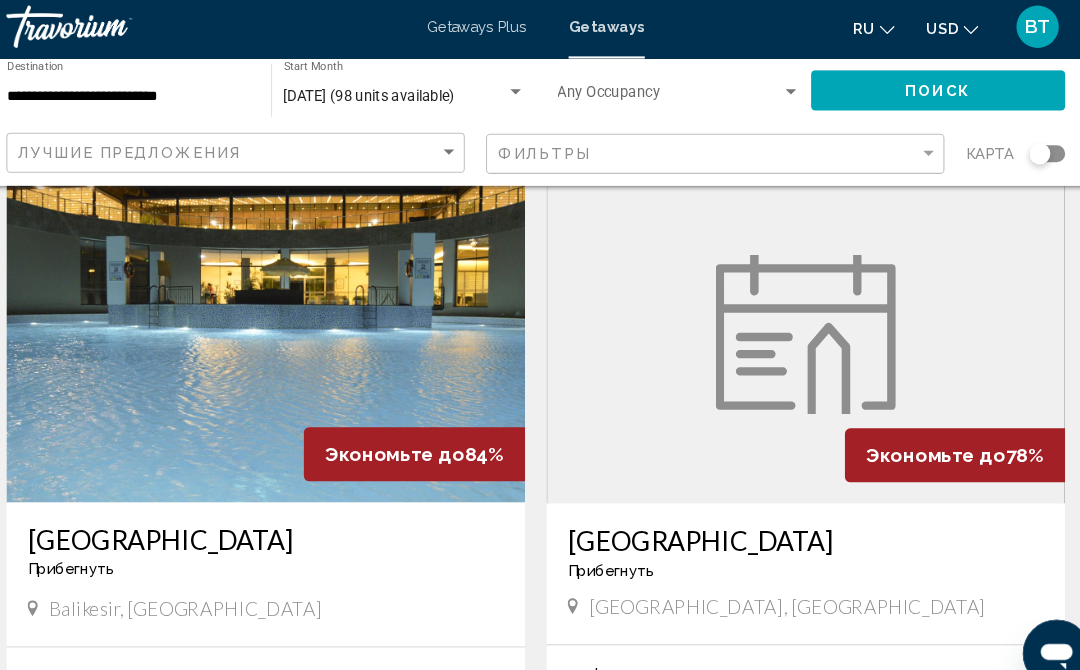 click at bounding box center (795, 320) 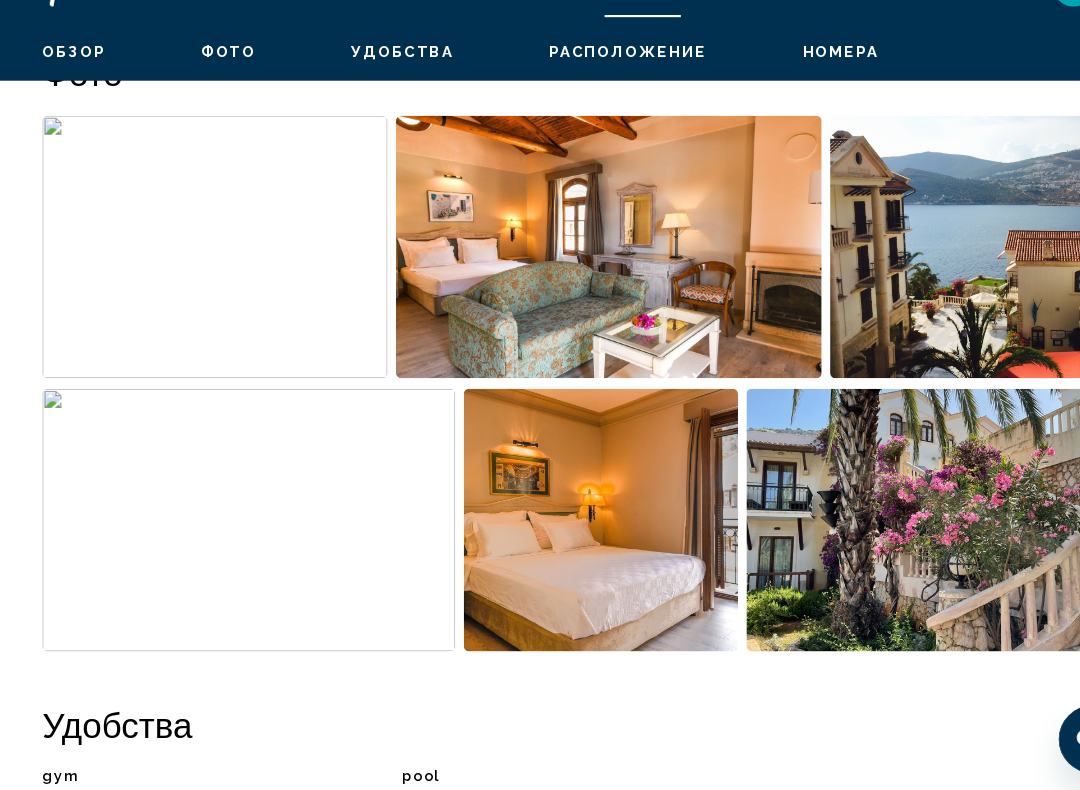 scroll, scrollTop: 1287, scrollLeft: 0, axis: vertical 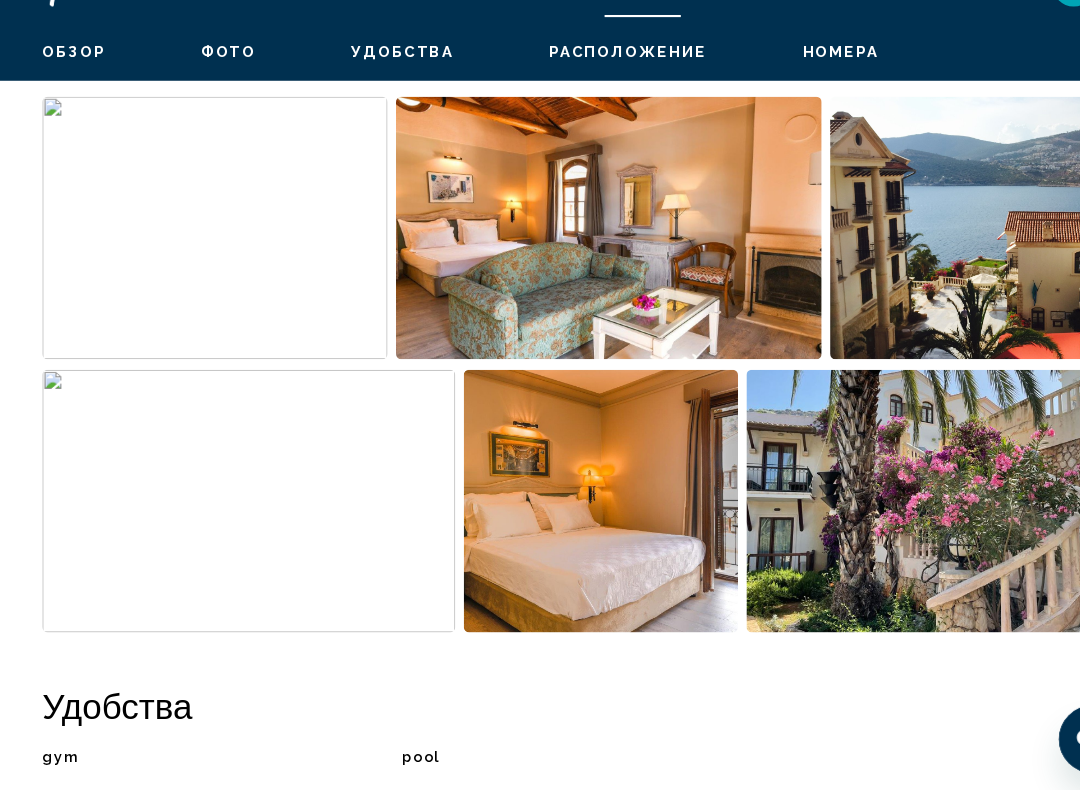 click at bounding box center (574, 259) 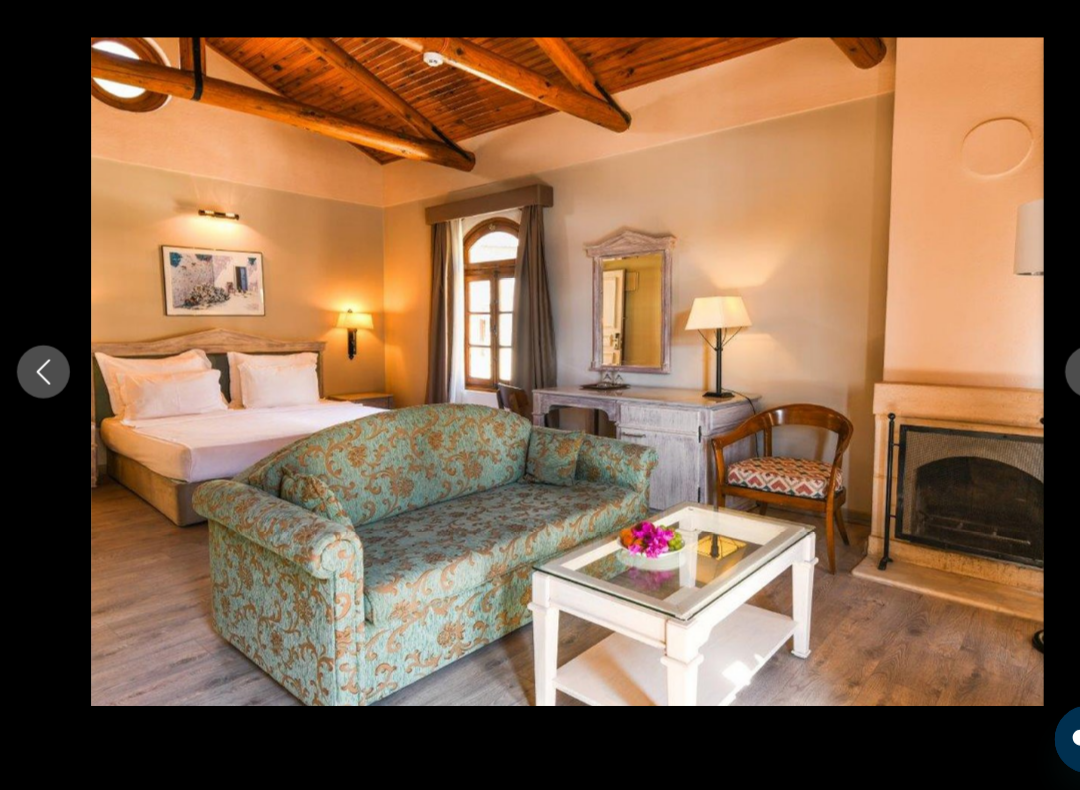 click at bounding box center [45, 395] 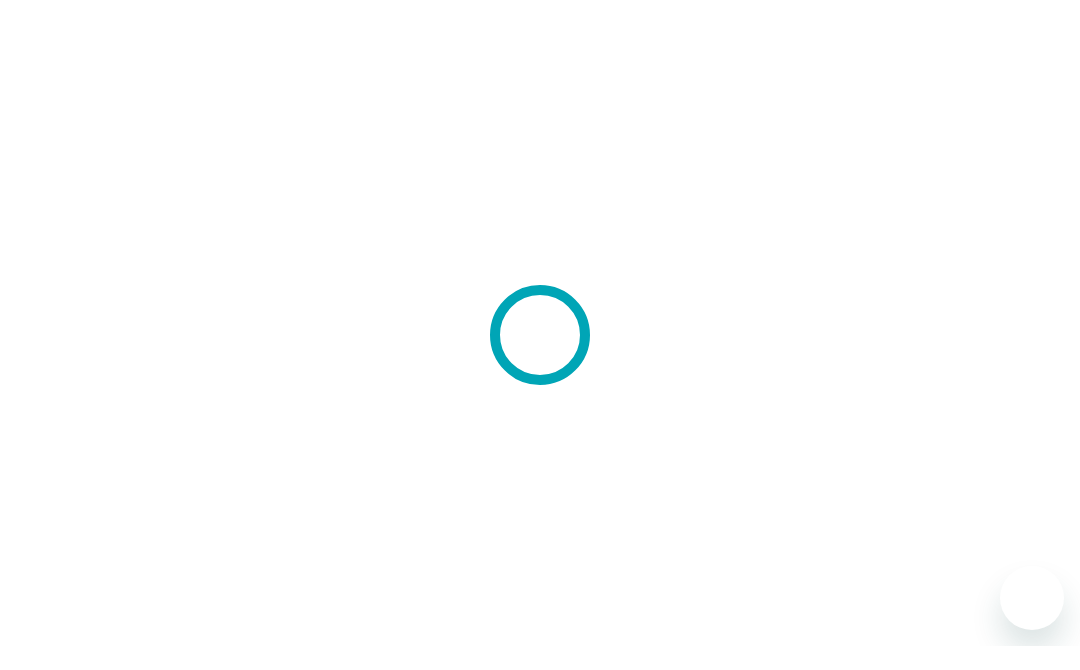 scroll, scrollTop: 0, scrollLeft: 0, axis: both 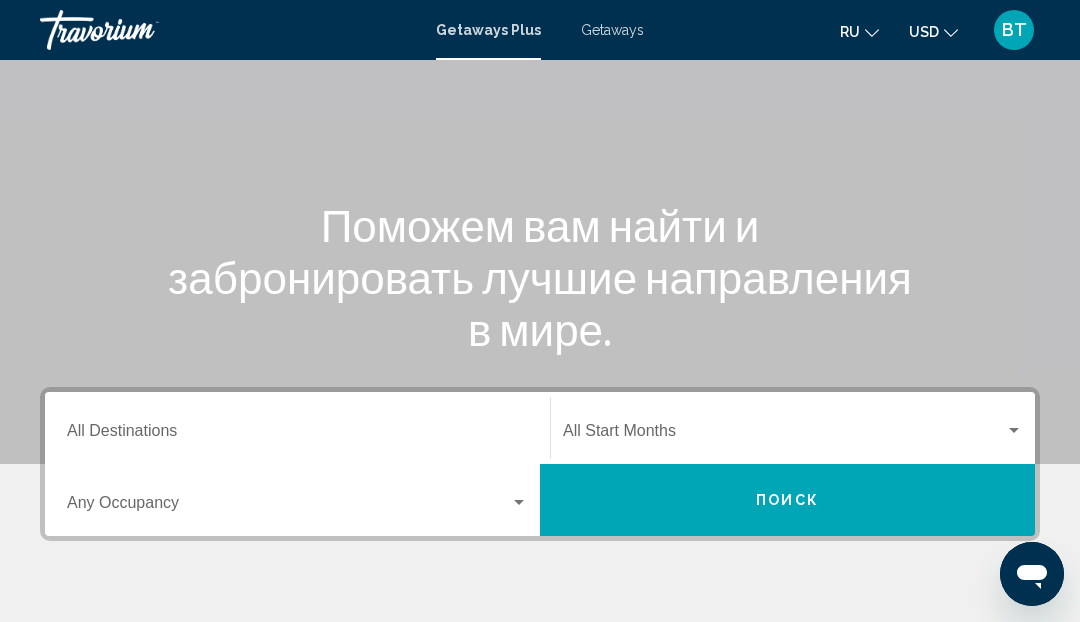 click on "Destination All Destinations" at bounding box center (297, 428) 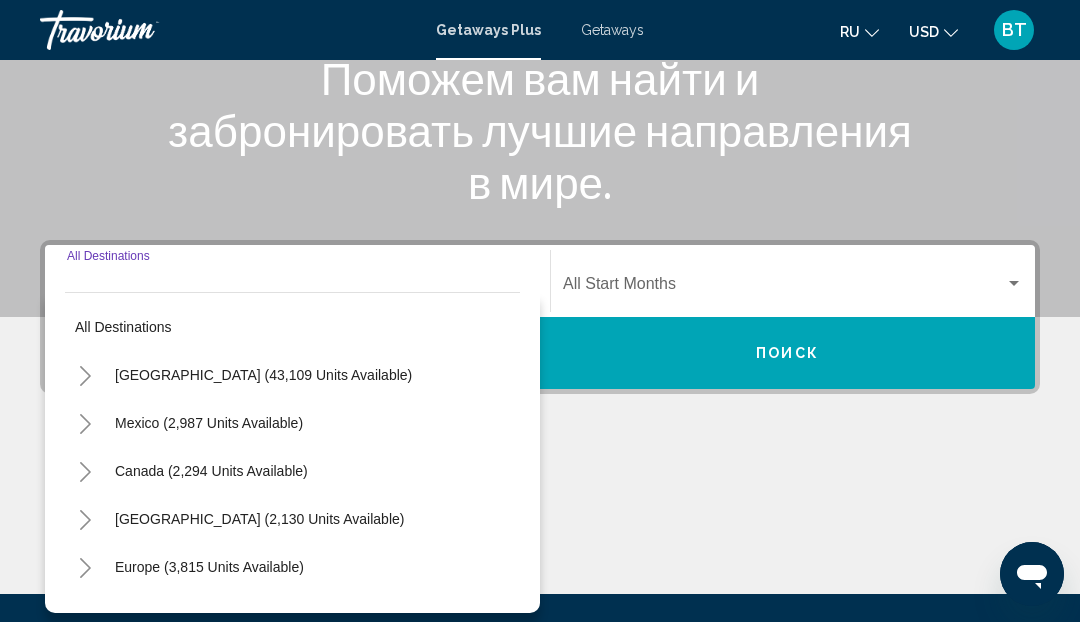scroll, scrollTop: 458, scrollLeft: 0, axis: vertical 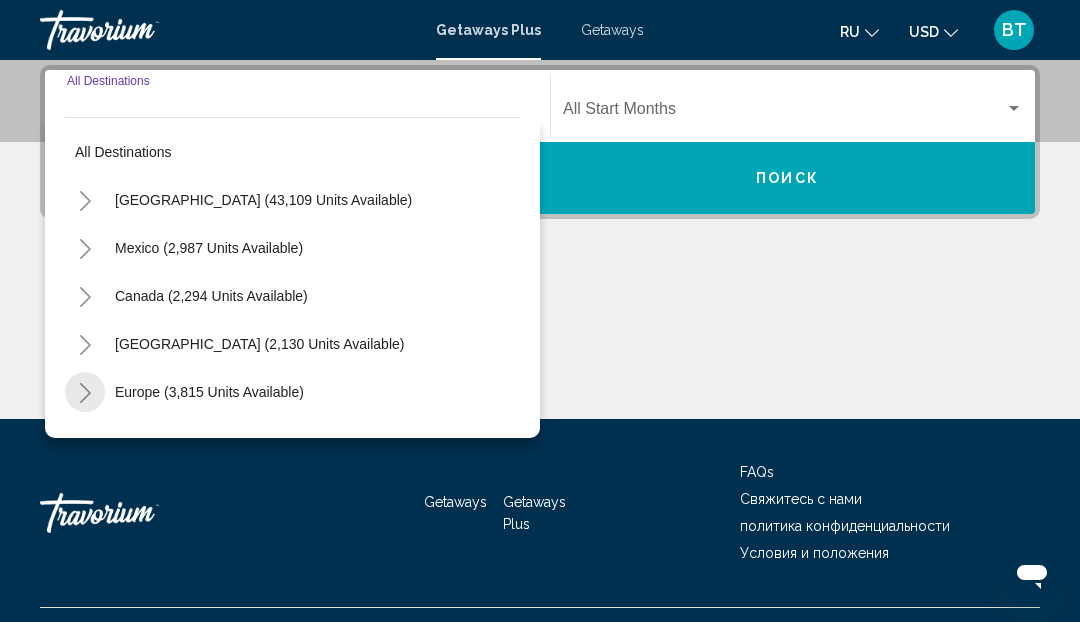 click 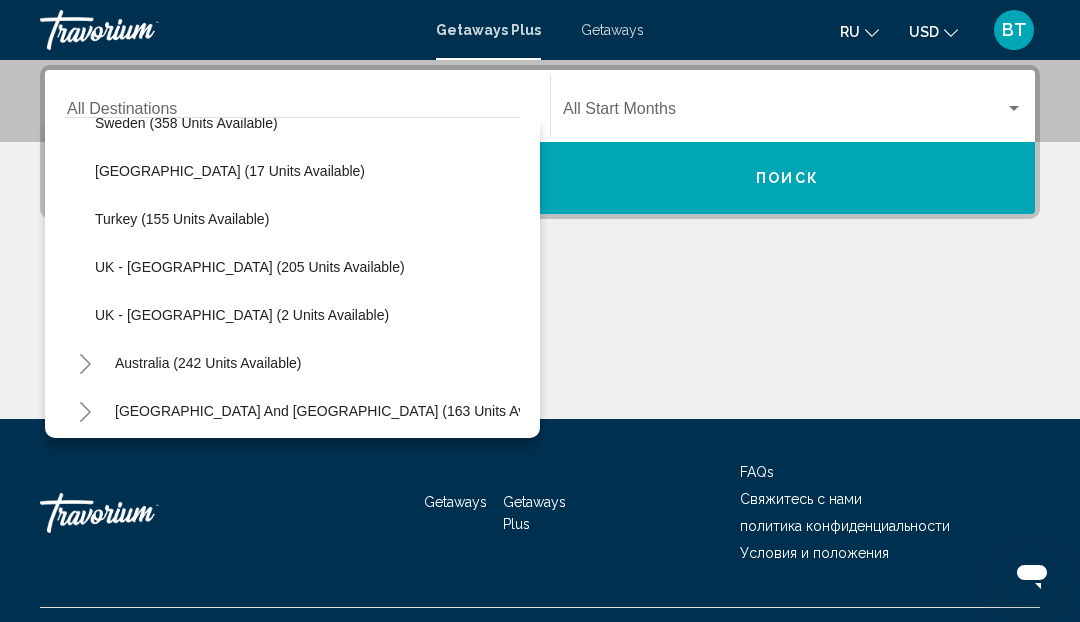 scroll, scrollTop: 848, scrollLeft: 0, axis: vertical 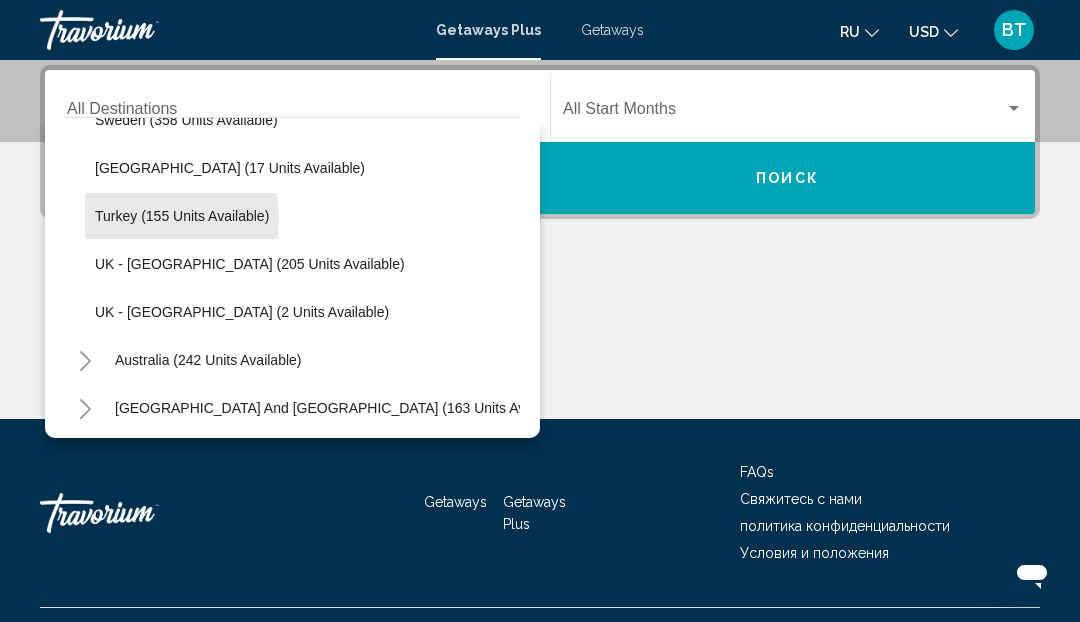 click on "Turkey (155 units available)" 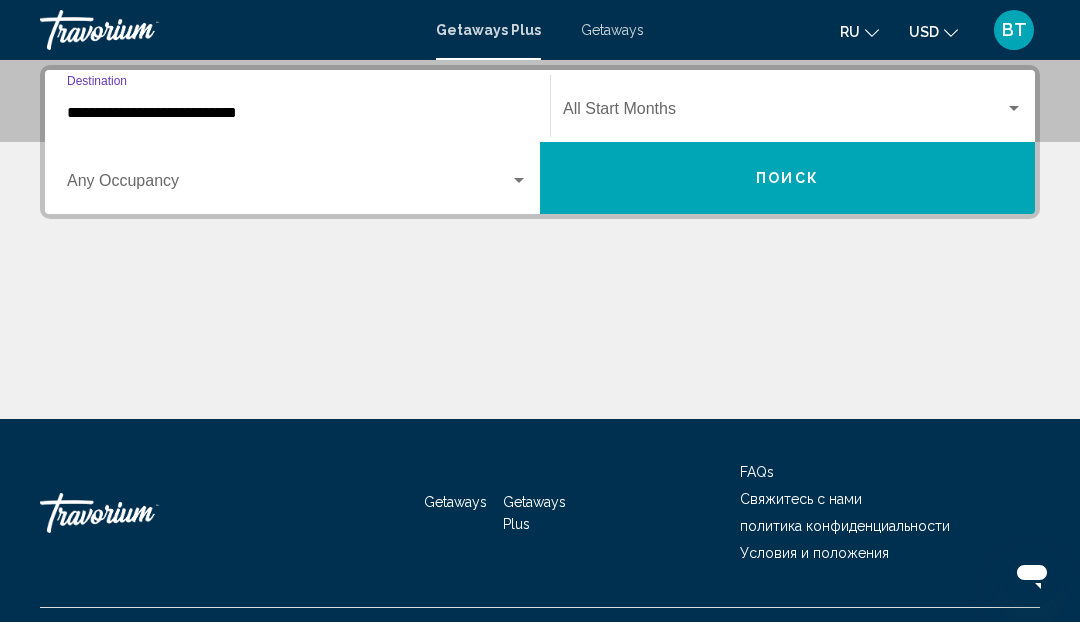 click on "Поиск" at bounding box center (787, 178) 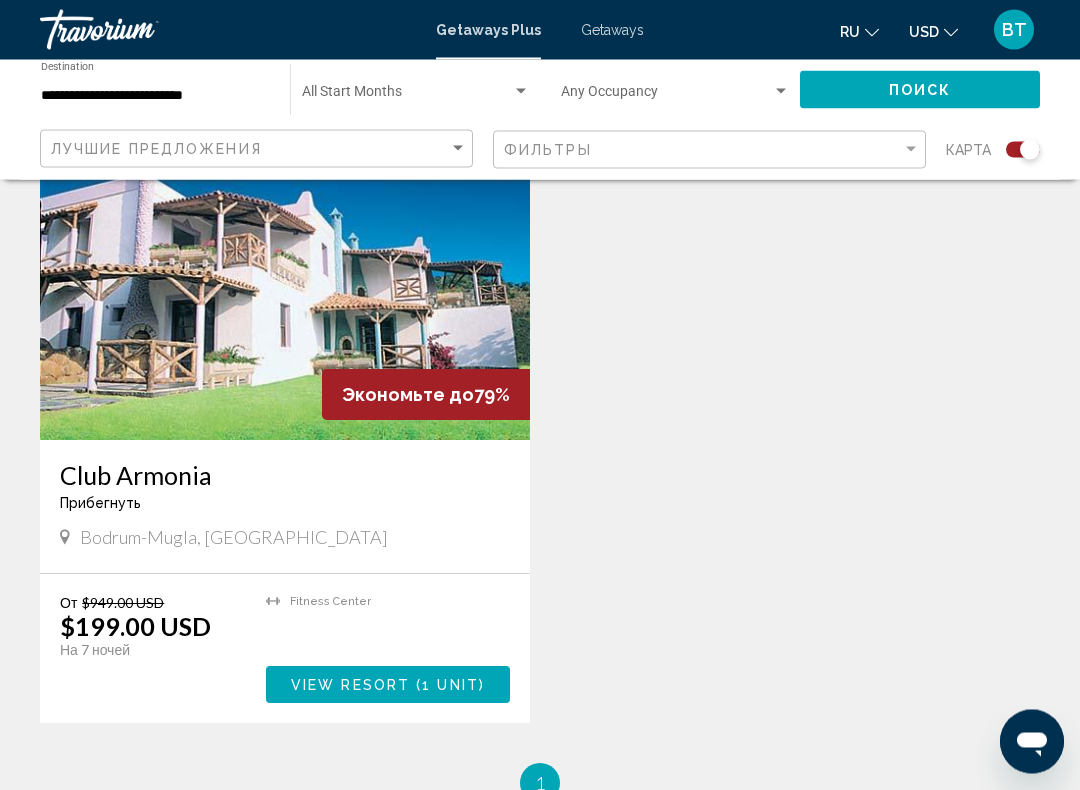 scroll, scrollTop: 2705, scrollLeft: 0, axis: vertical 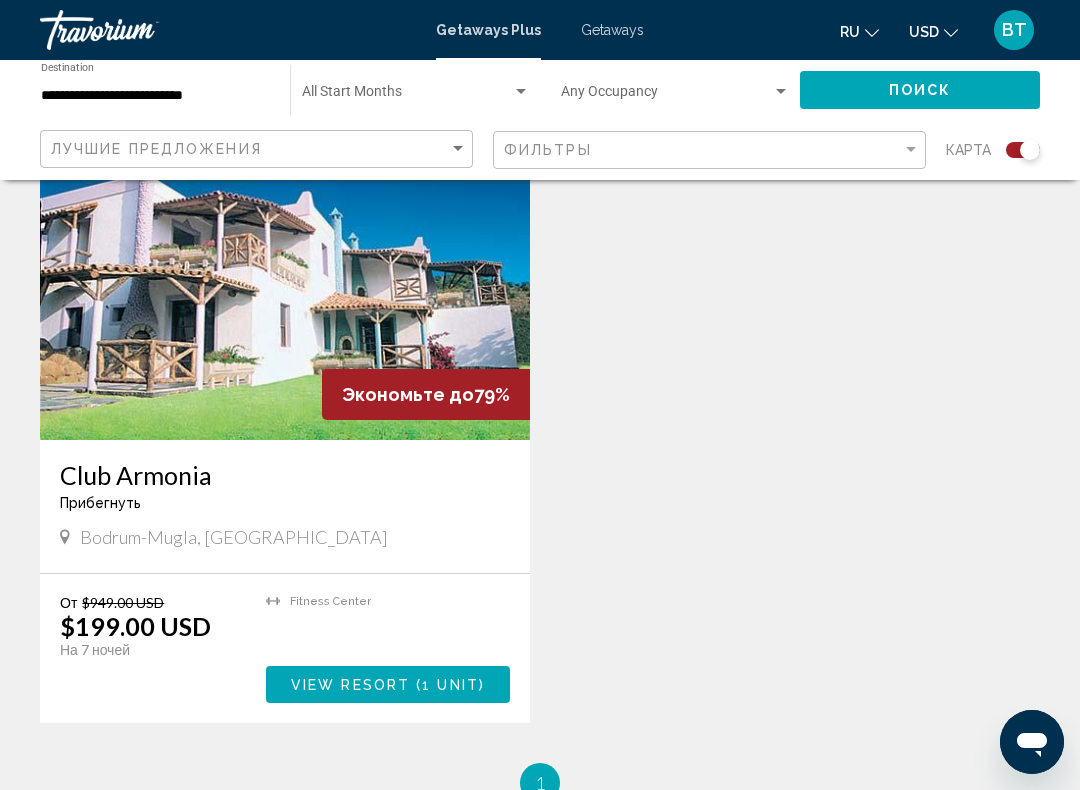 click on "Getaways" at bounding box center [612, 30] 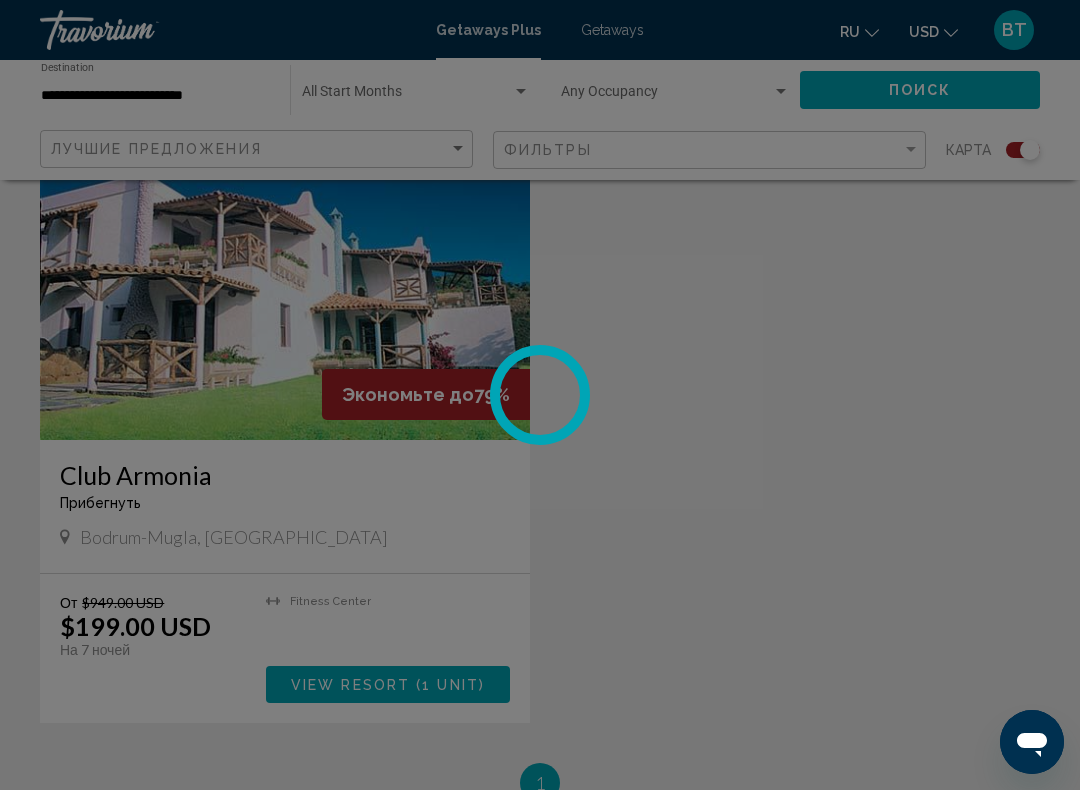 scroll, scrollTop: 0, scrollLeft: 0, axis: both 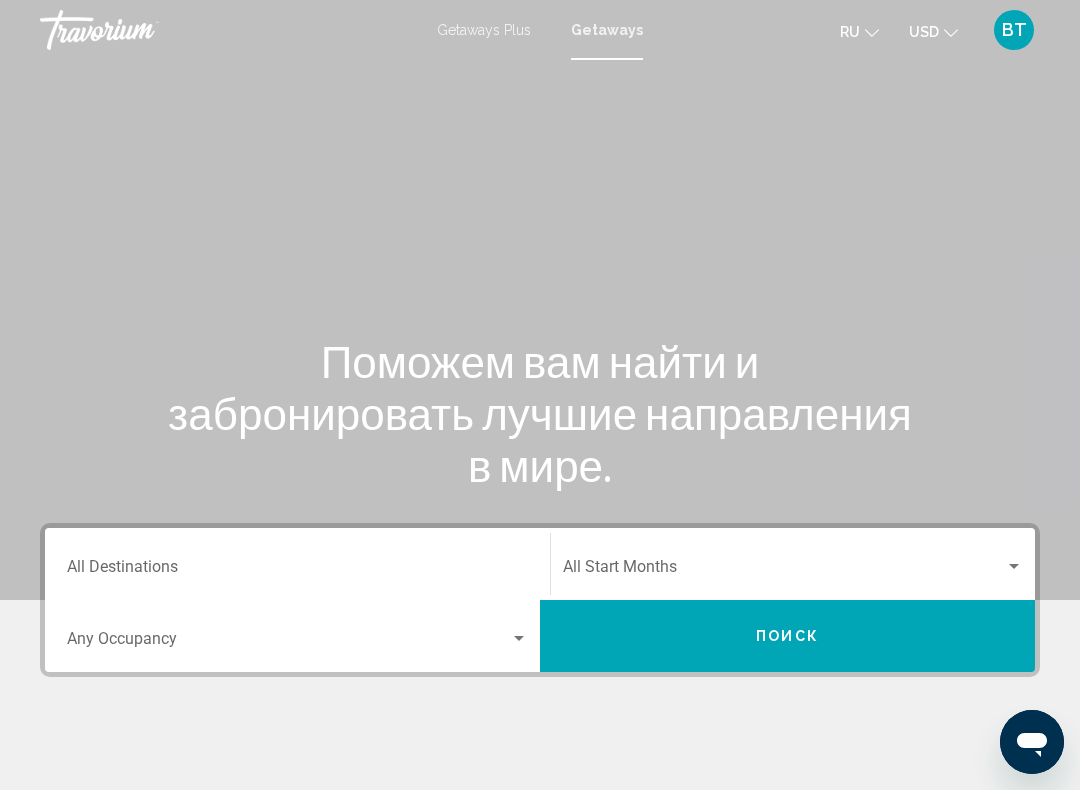 click on "Destination All Destinations" at bounding box center (297, 571) 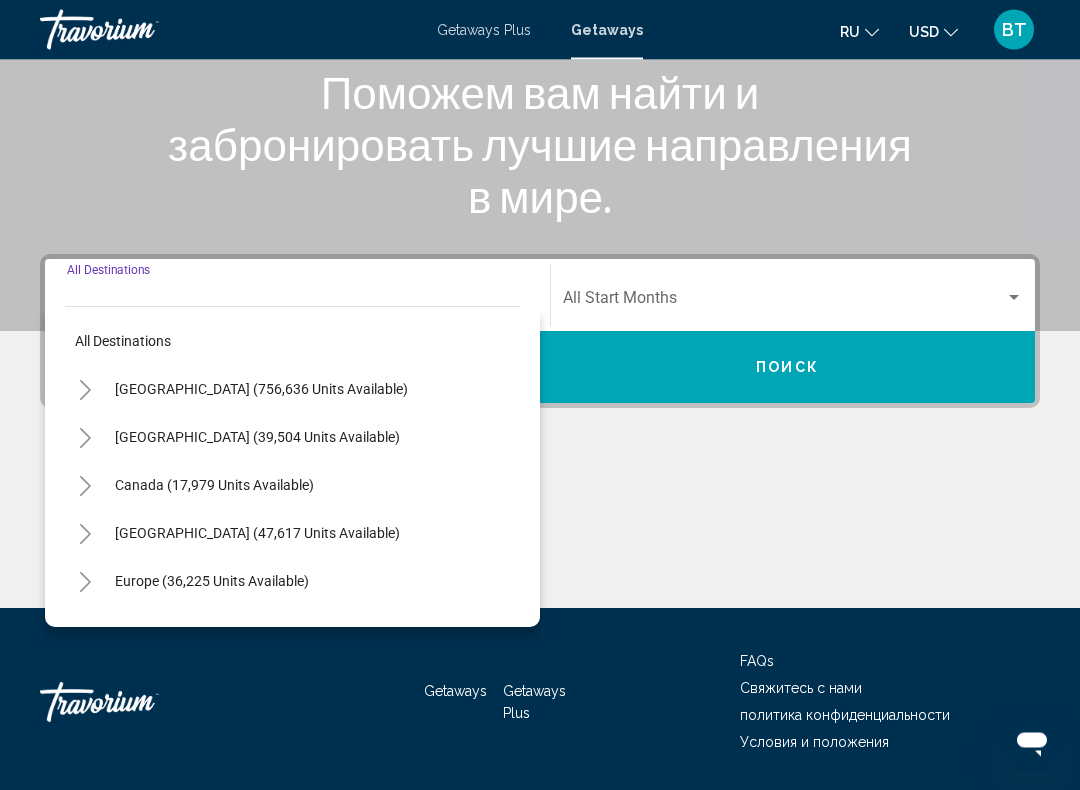 scroll, scrollTop: 332, scrollLeft: 0, axis: vertical 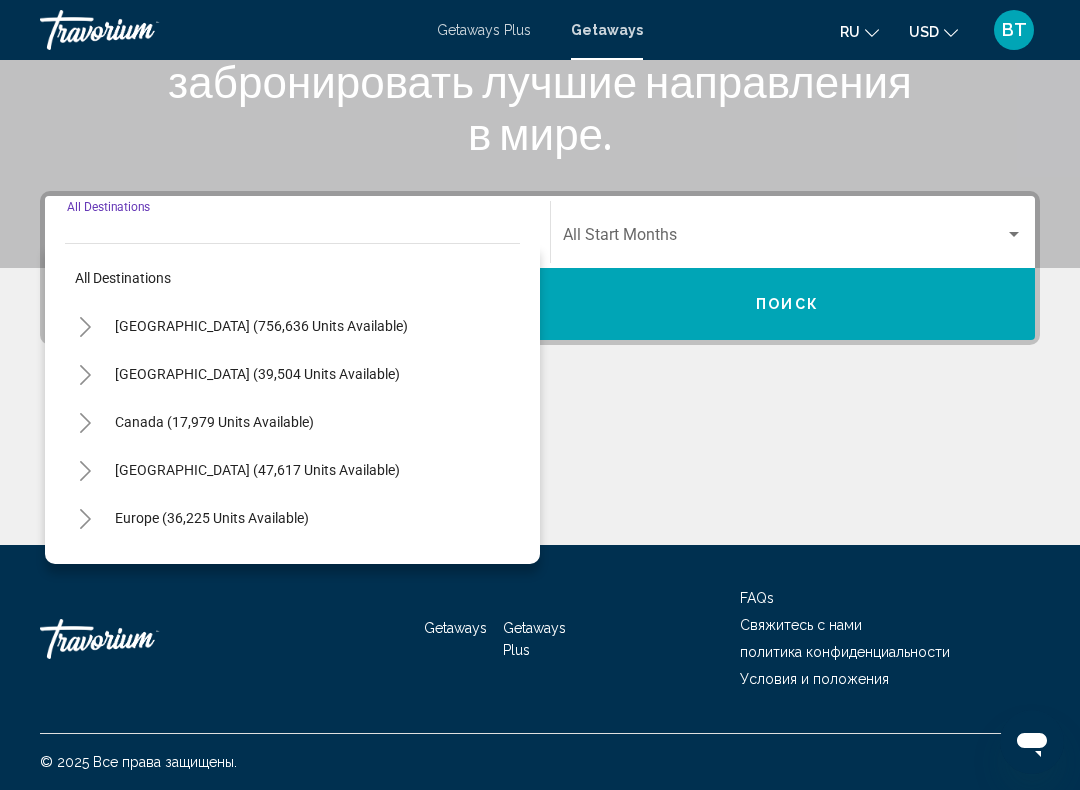 click 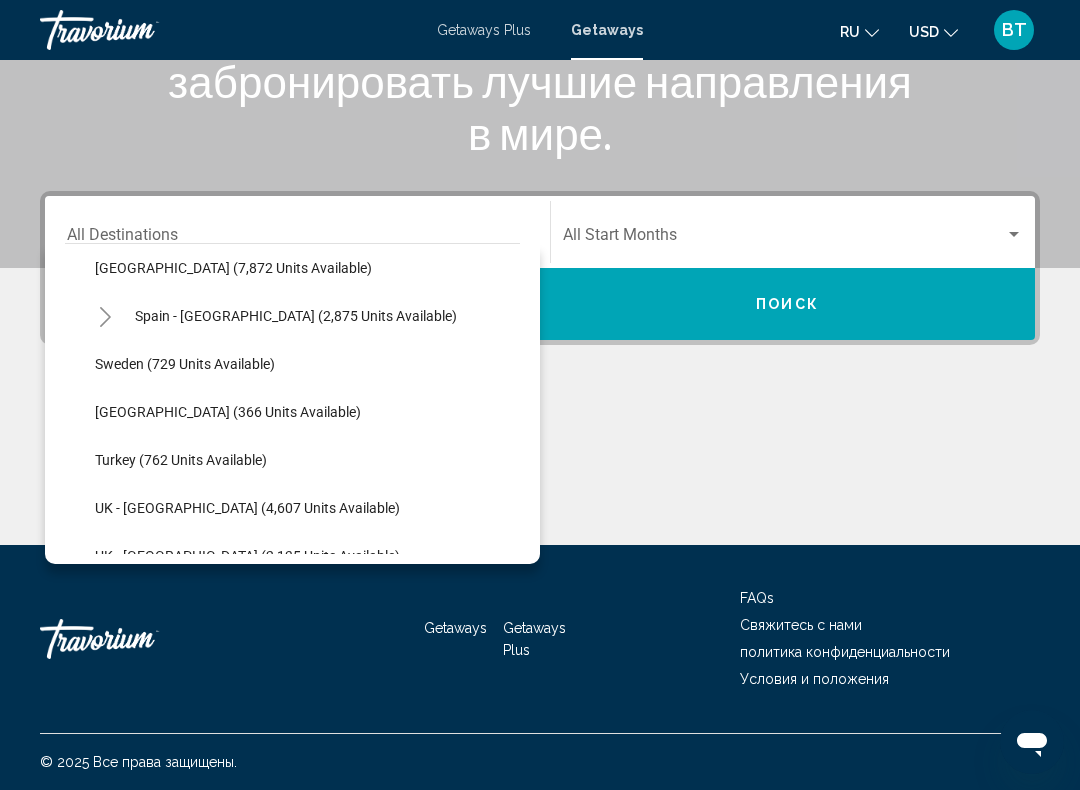 scroll, scrollTop: 1020, scrollLeft: 0, axis: vertical 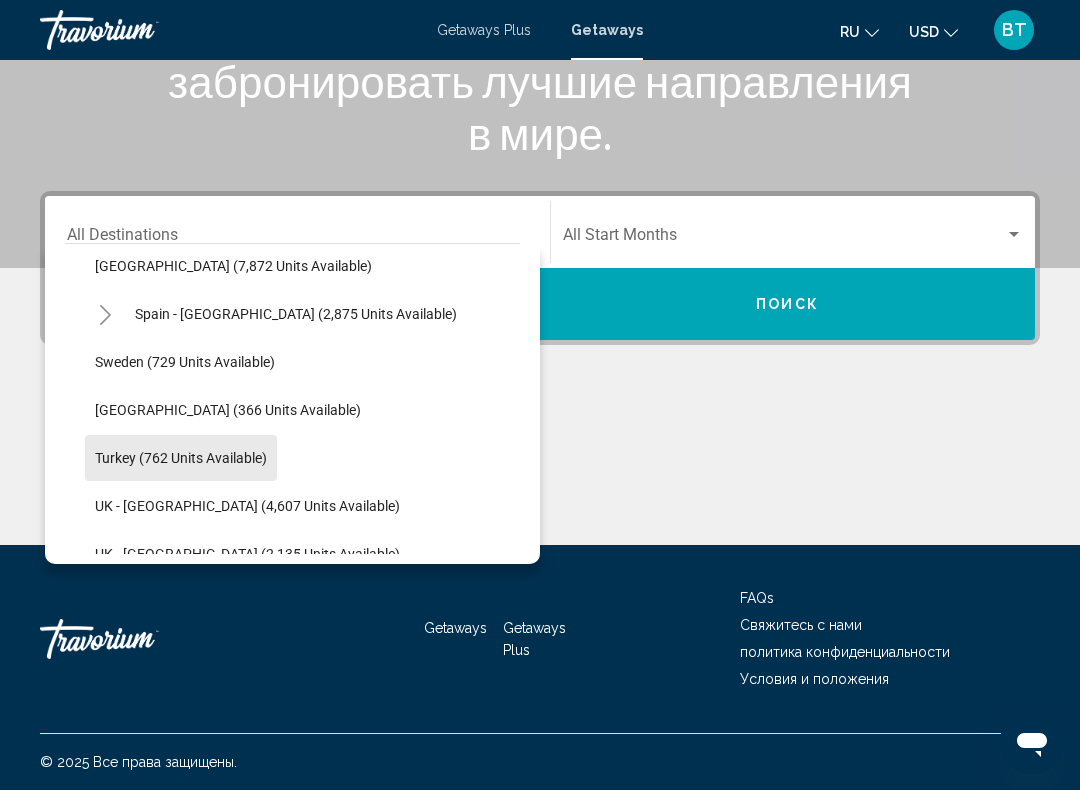 click on "Turkey (762 units available)" 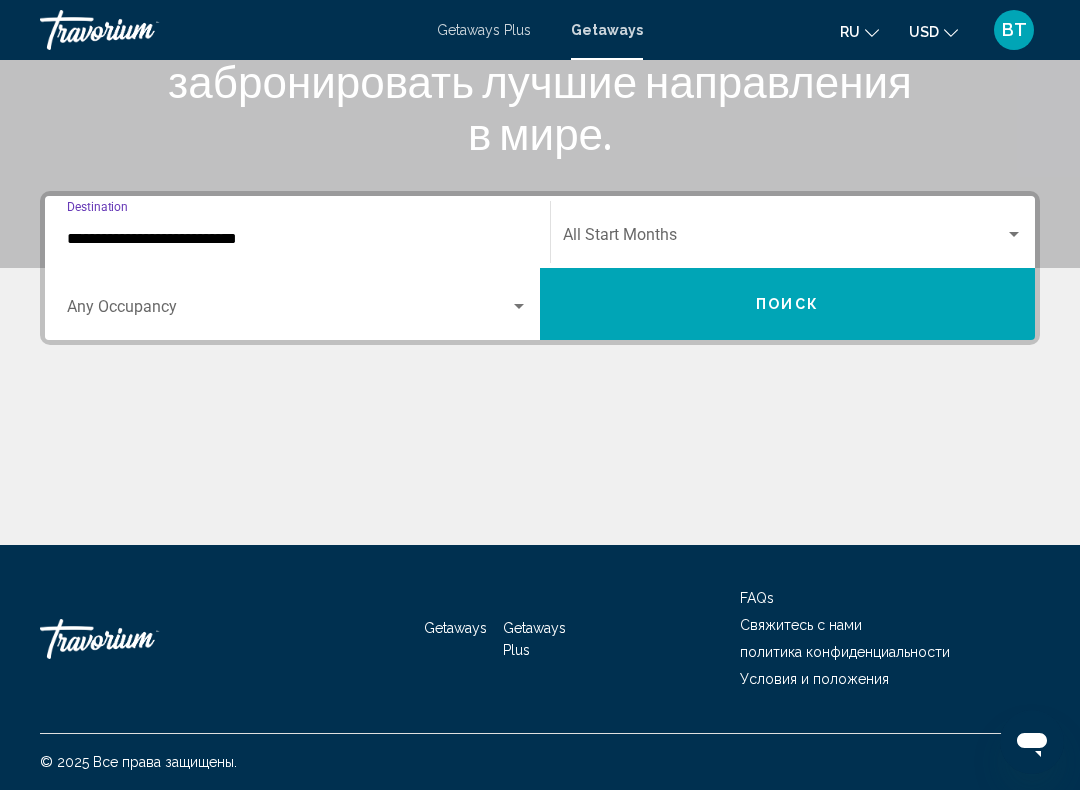 click on "Поиск" at bounding box center [787, 304] 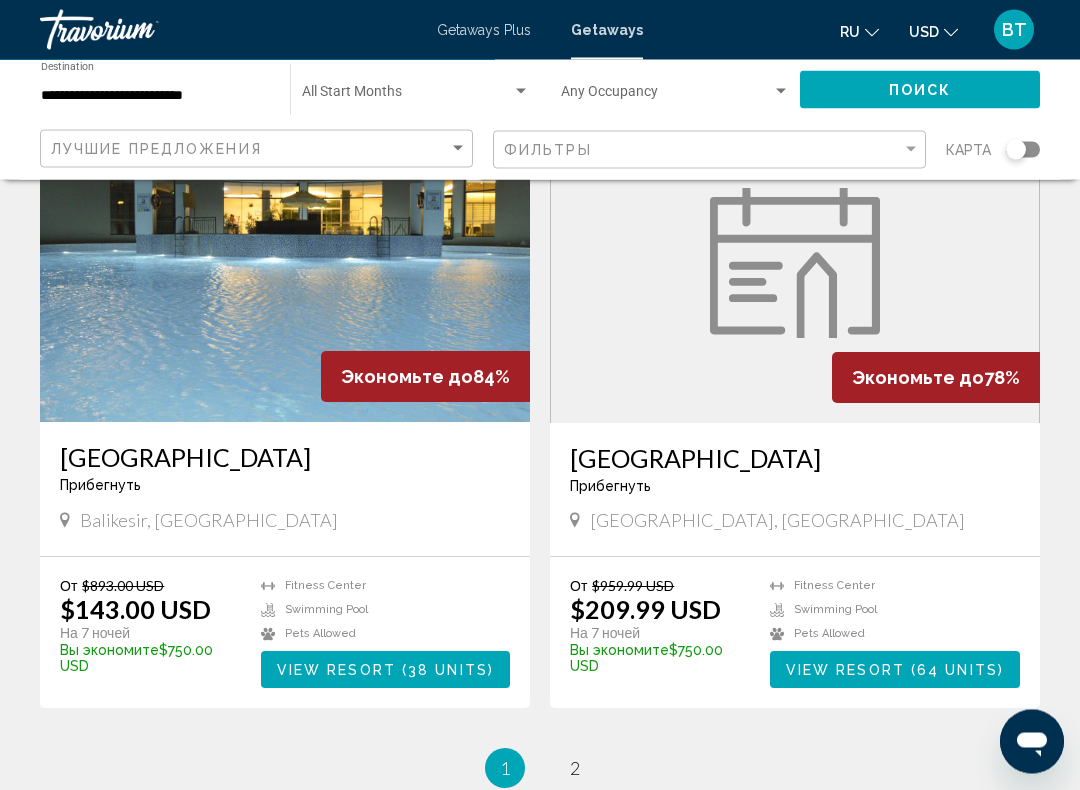 scroll, scrollTop: 3388, scrollLeft: 0, axis: vertical 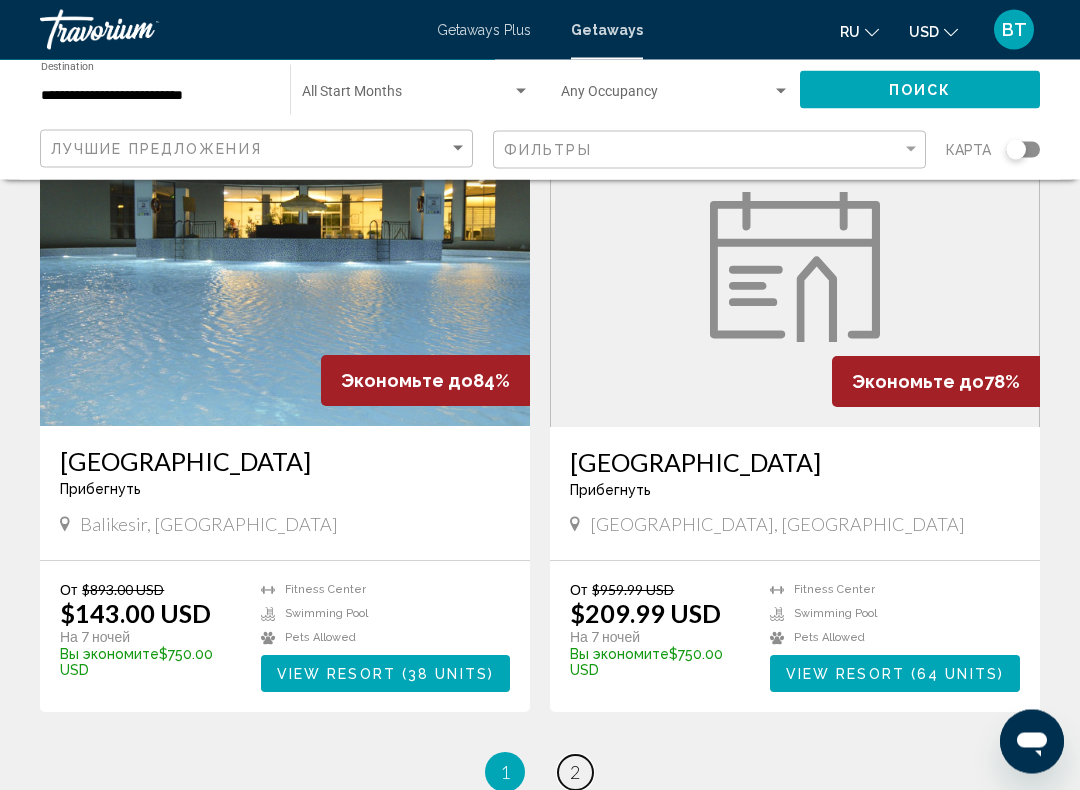 click on "page  2" at bounding box center (575, 773) 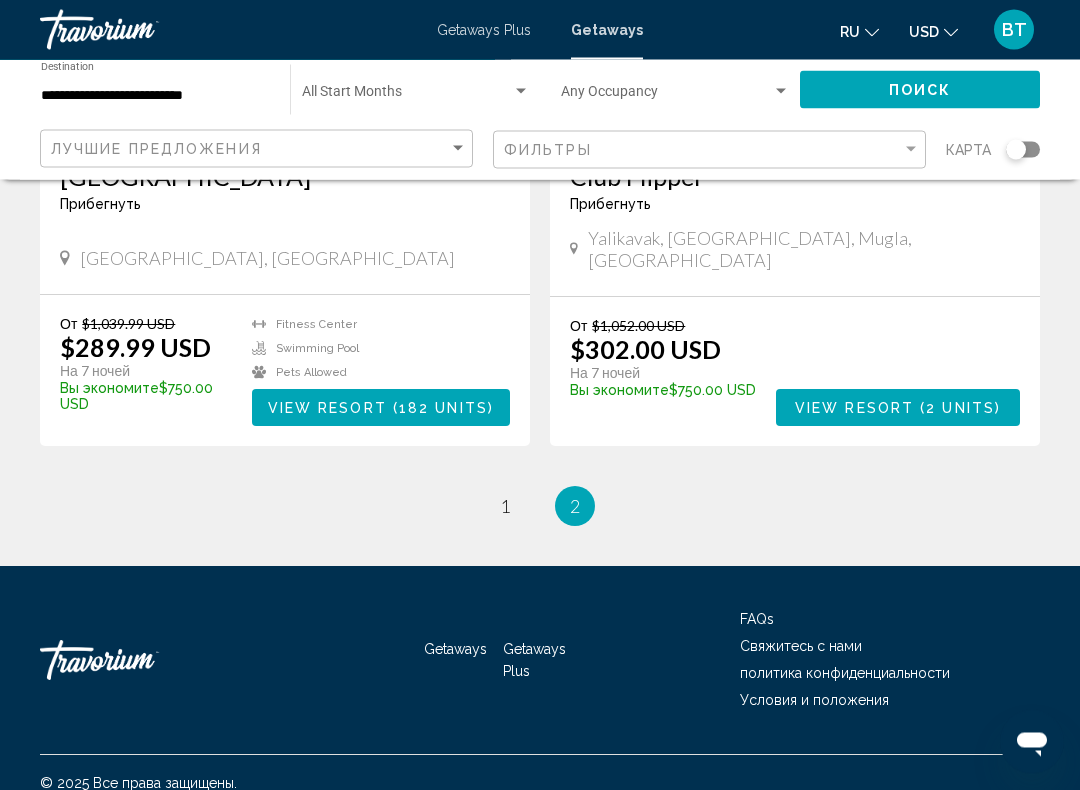 scroll, scrollTop: 451, scrollLeft: 0, axis: vertical 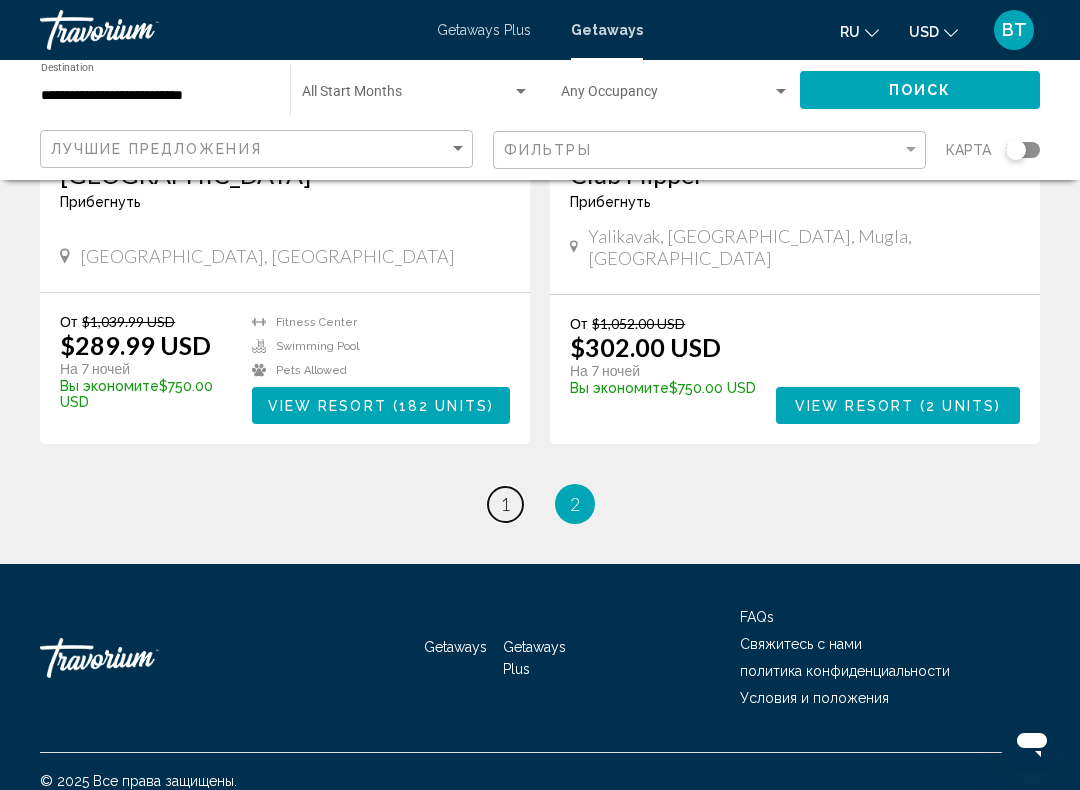 click on "page  1" at bounding box center [505, 504] 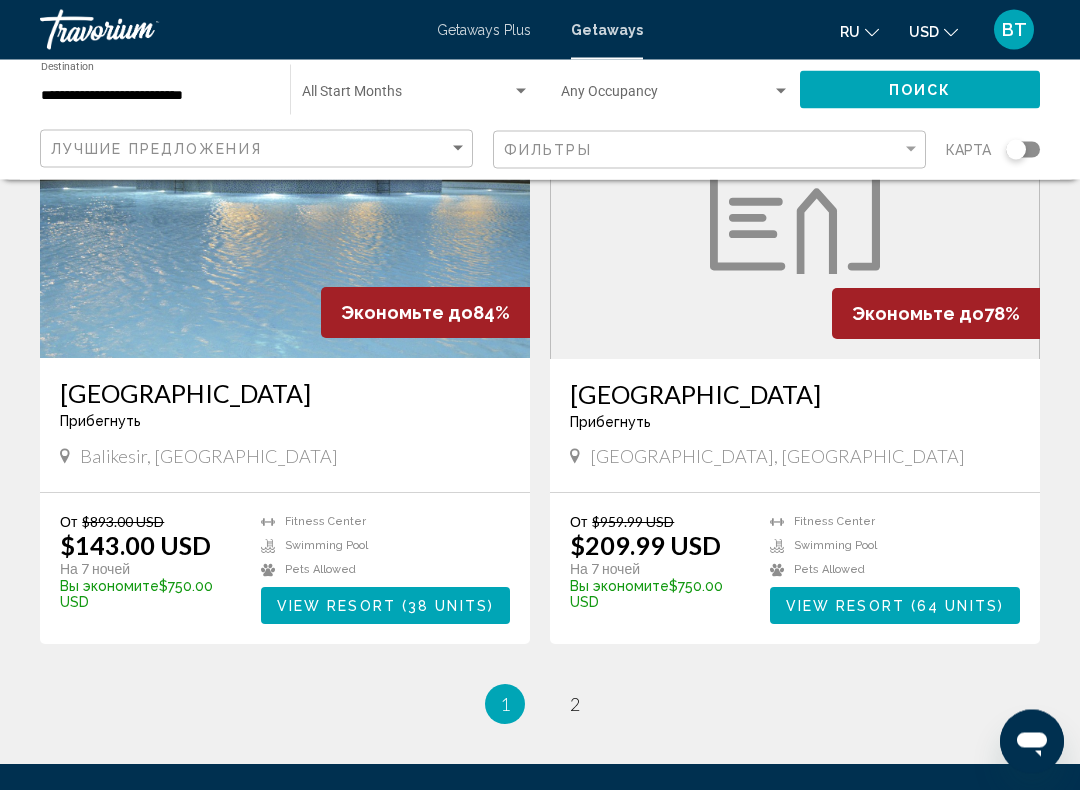 scroll, scrollTop: 3457, scrollLeft: 0, axis: vertical 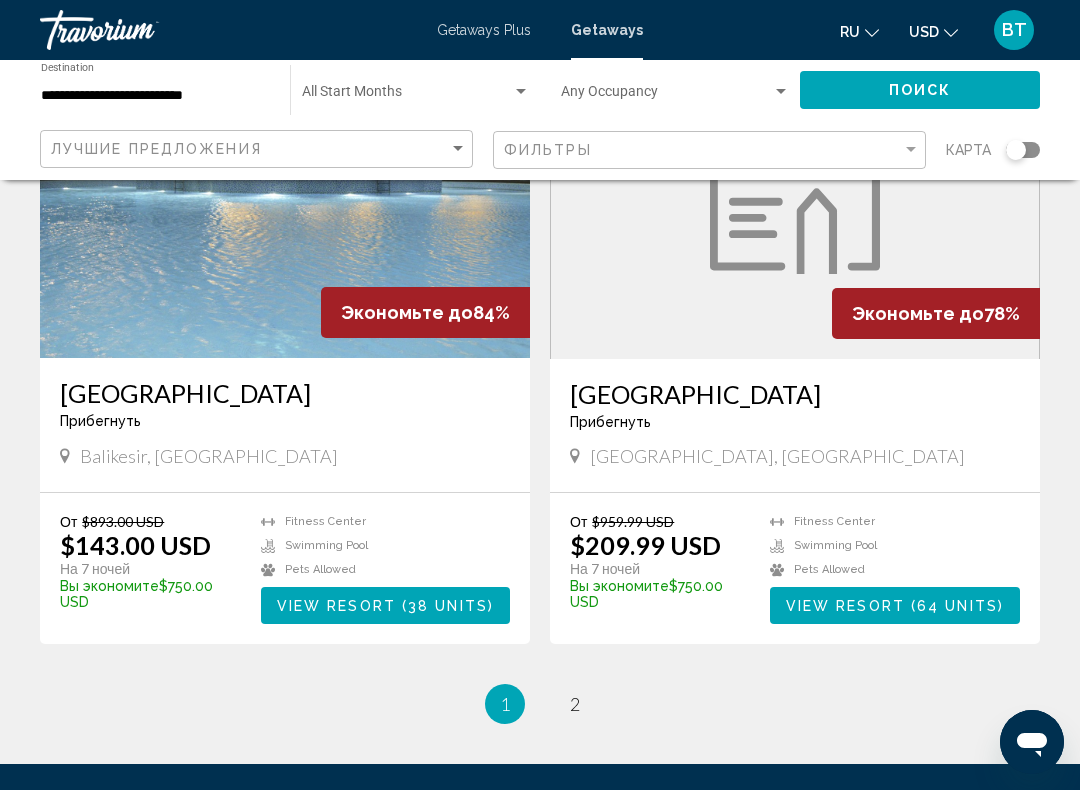 click on "64 units" at bounding box center [957, 606] 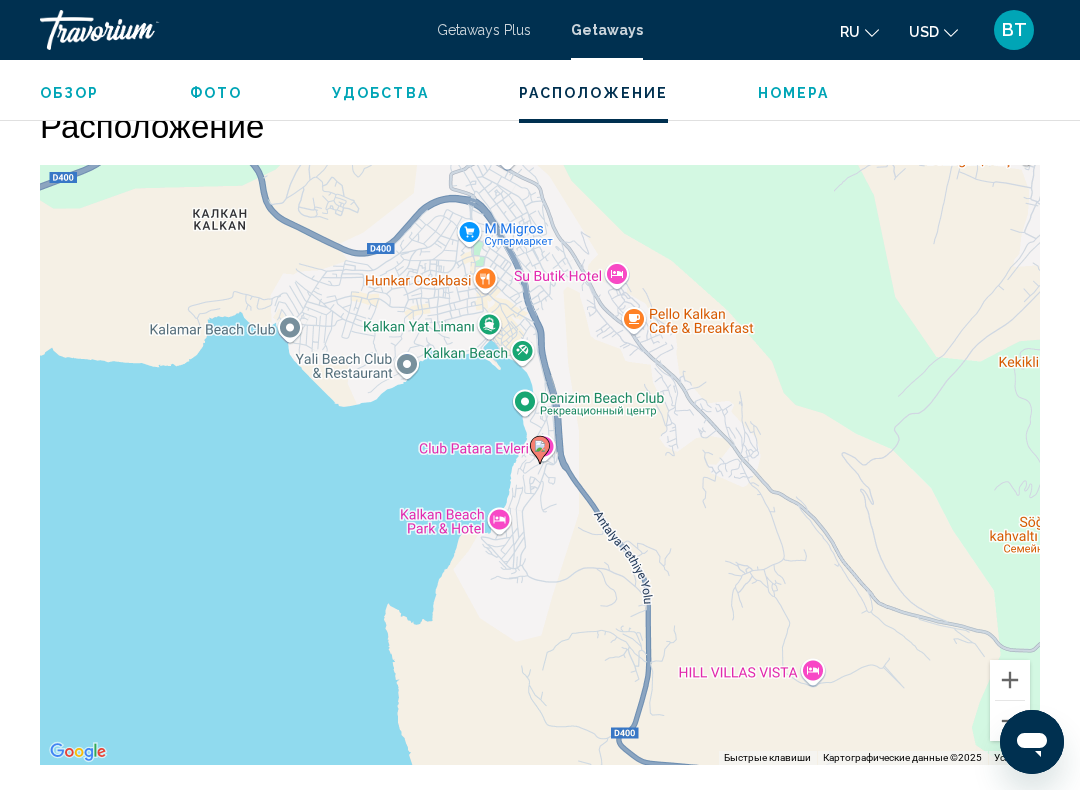 scroll, scrollTop: 2447, scrollLeft: 0, axis: vertical 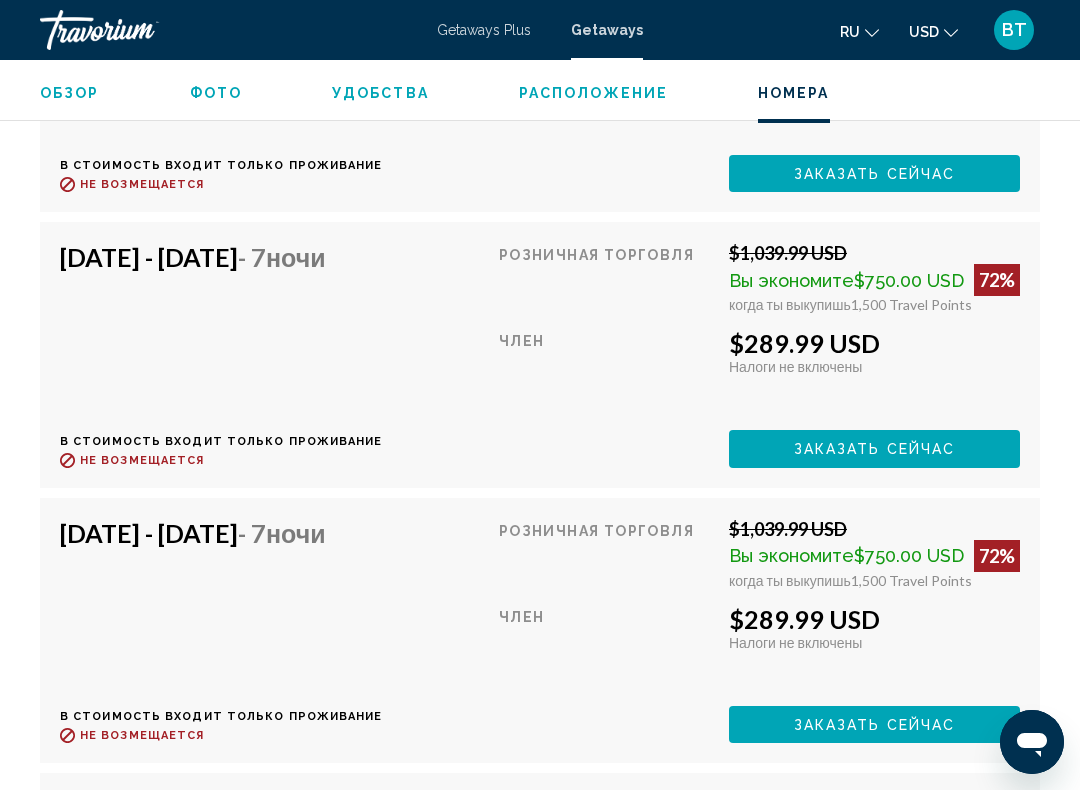 click on "1,500  Travel Points" at bounding box center [911, 29] 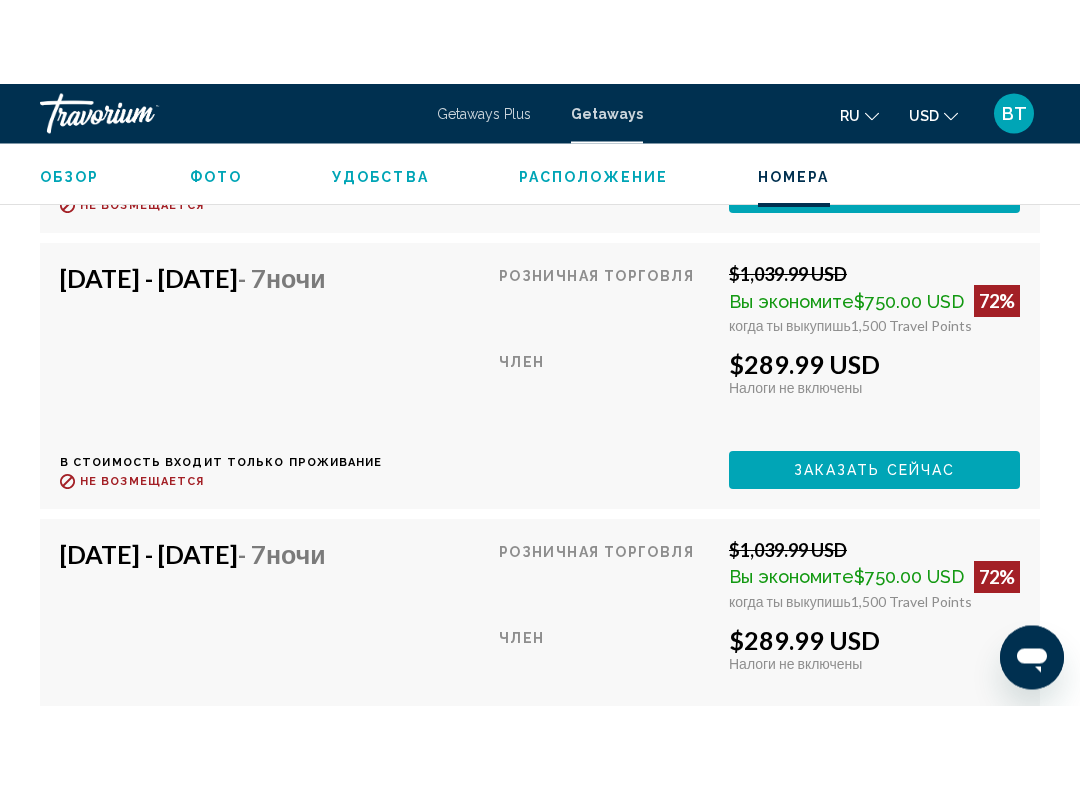 scroll, scrollTop: 5792, scrollLeft: 0, axis: vertical 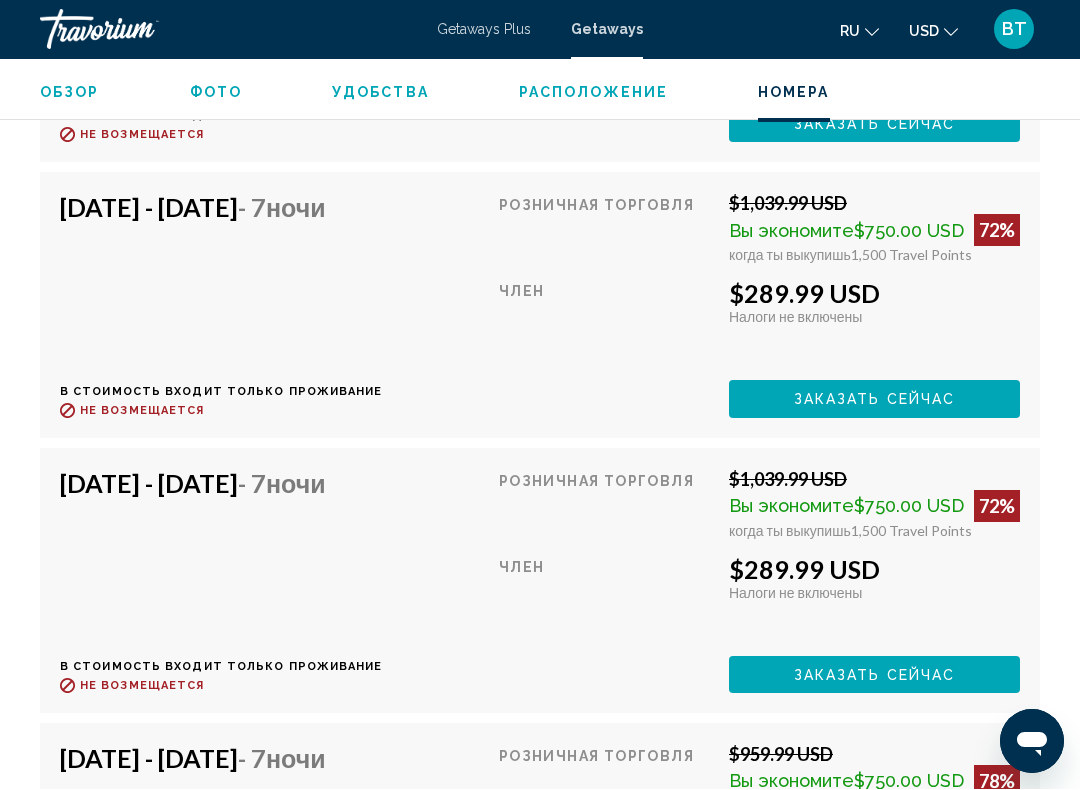 click on "Заказать сейчас" at bounding box center [875, -2078] 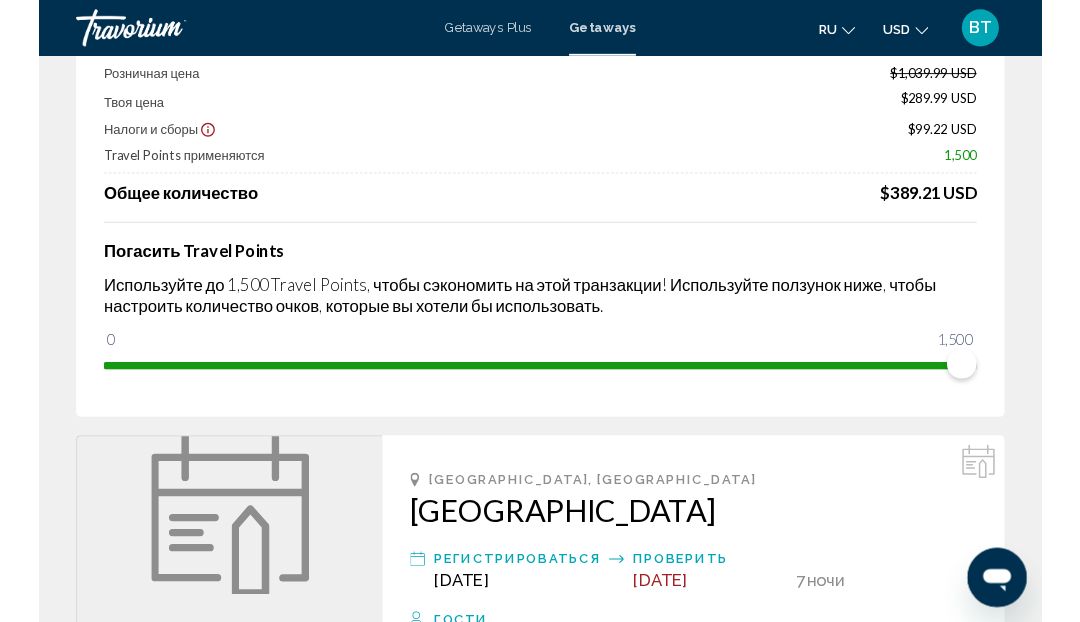 scroll, scrollTop: 0, scrollLeft: 0, axis: both 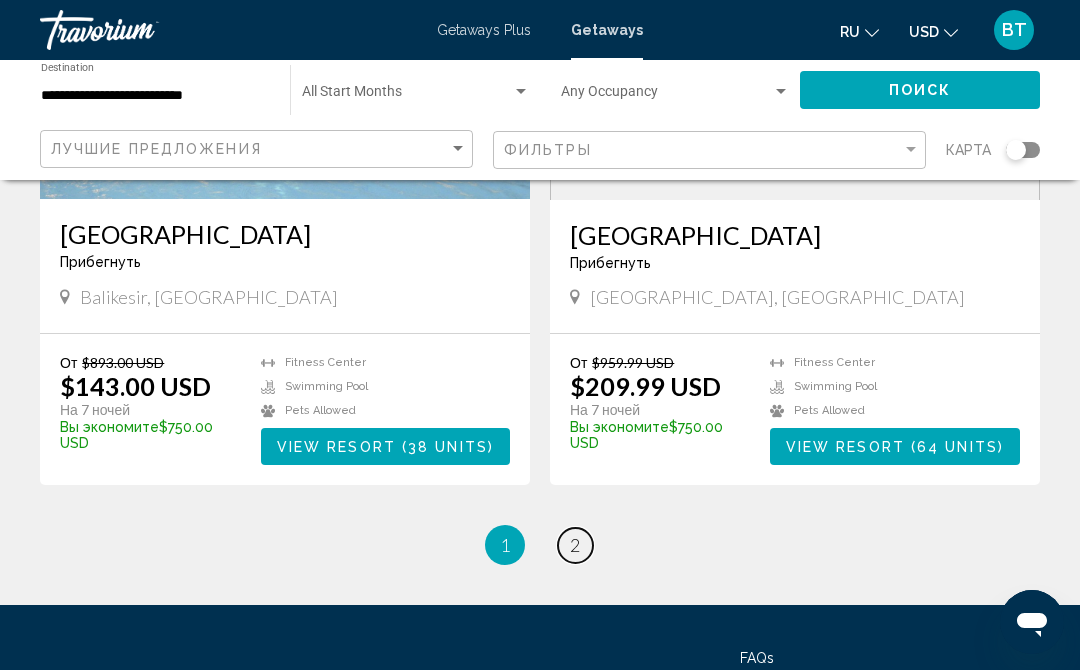 click on "2" at bounding box center [575, 545] 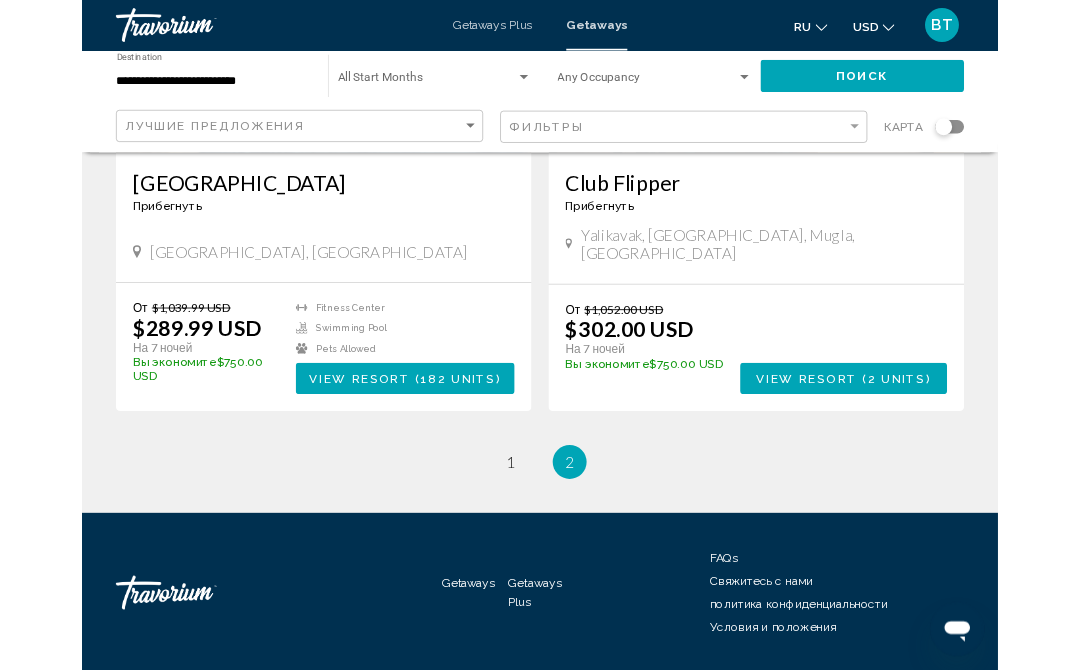 scroll, scrollTop: 0, scrollLeft: 0, axis: both 